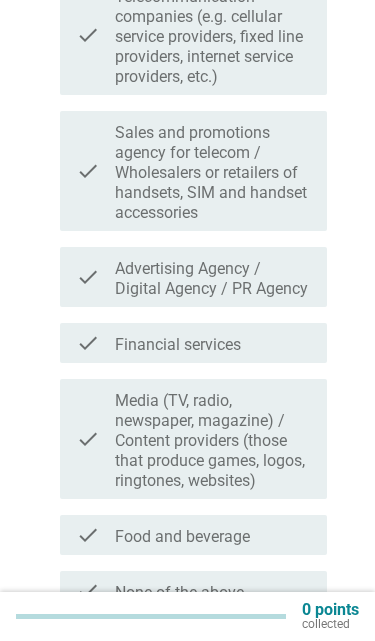 scroll, scrollTop: 514, scrollLeft: 0, axis: vertical 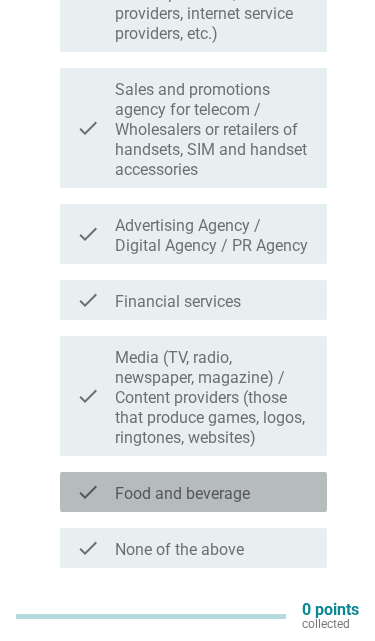 click on "Food and beverage" at bounding box center (182, 494) 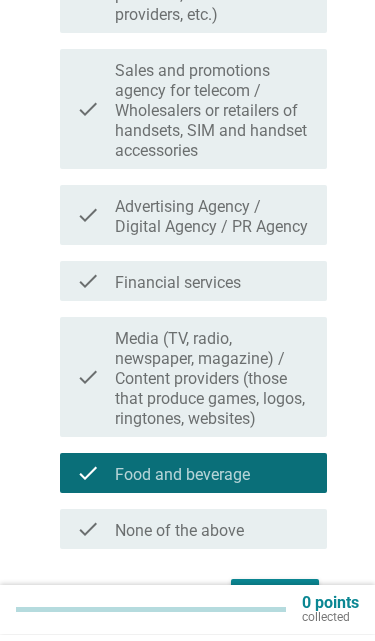 scroll, scrollTop: 526, scrollLeft: 0, axis: vertical 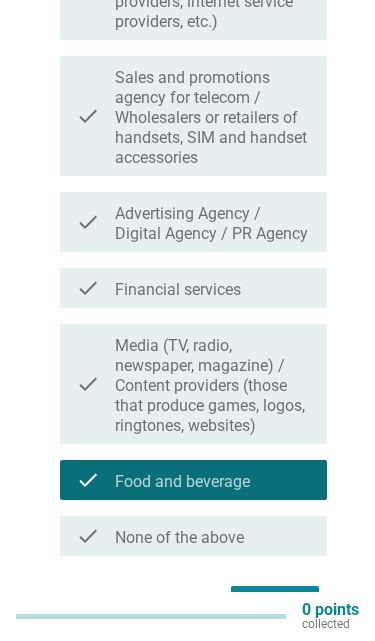 click on "Next" at bounding box center [275, 604] 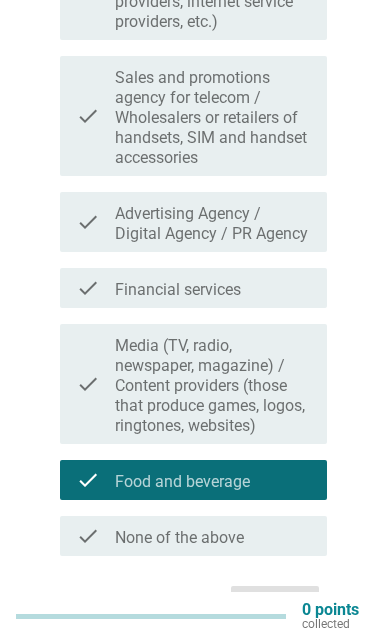 scroll, scrollTop: 0, scrollLeft: 0, axis: both 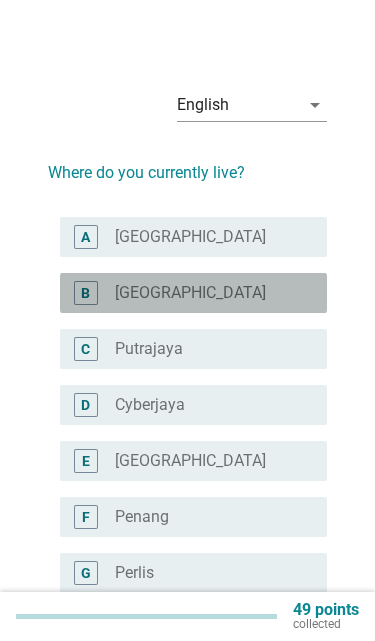 click on "radio_button_unchecked [GEOGRAPHIC_DATA]" at bounding box center [205, 293] 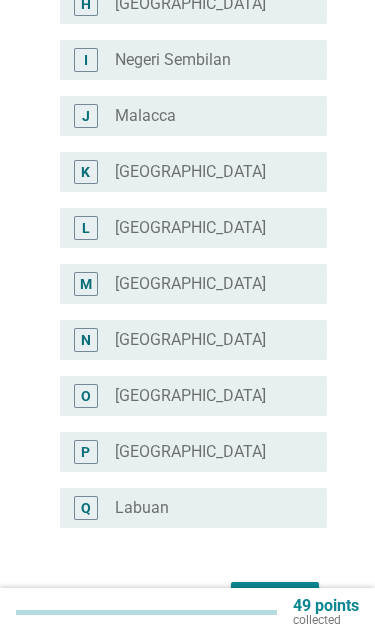 scroll, scrollTop: 621, scrollLeft: 0, axis: vertical 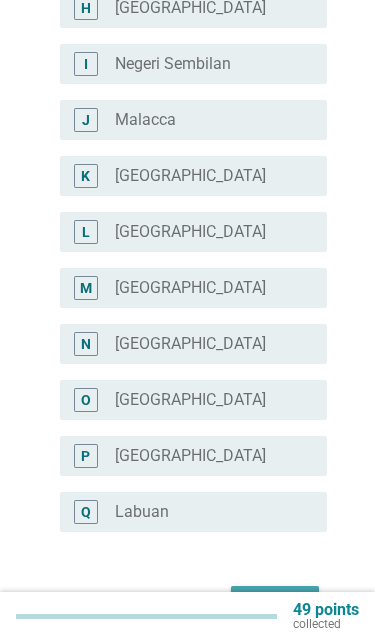 click on "Next" at bounding box center (275, 604) 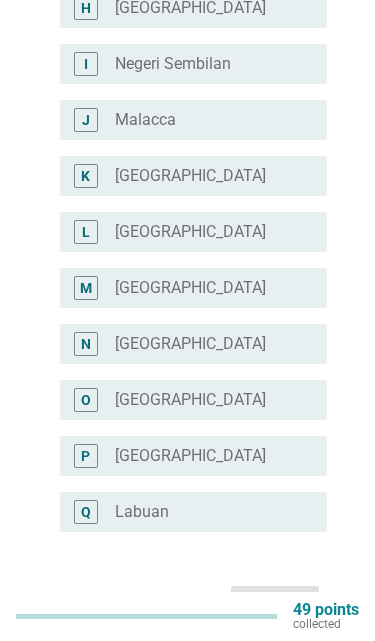 scroll, scrollTop: 0, scrollLeft: 0, axis: both 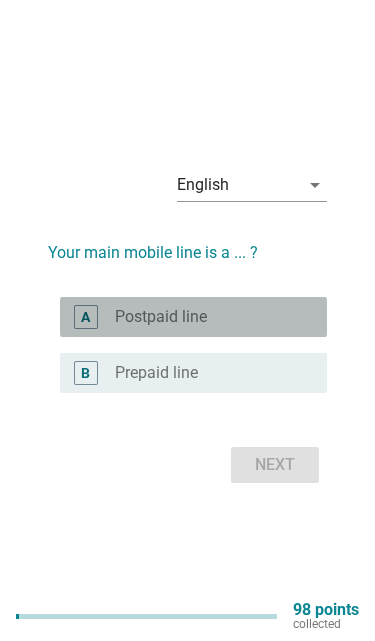 click on "radio_button_unchecked Postpaid line" at bounding box center (205, 317) 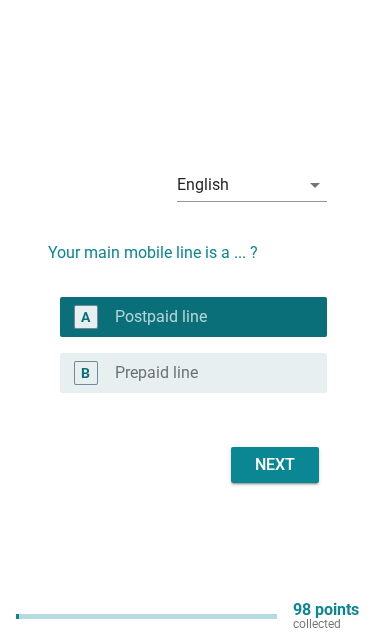 click on "Next" at bounding box center (275, 465) 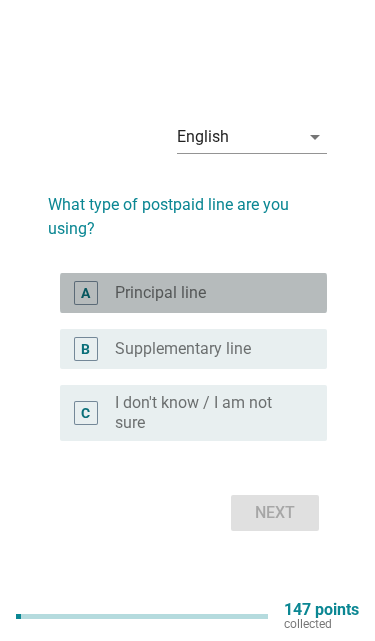 click on "A     radio_button_unchecked Principal line" at bounding box center (193, 293) 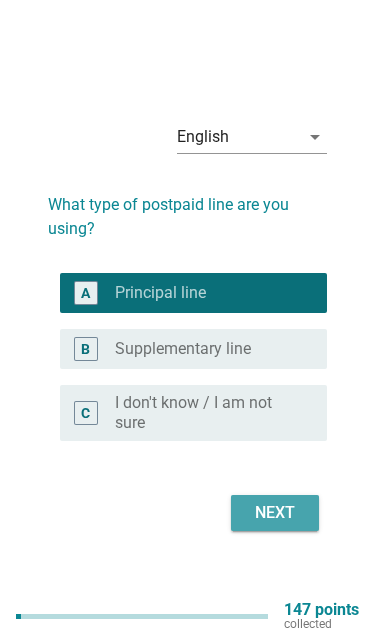 click on "Next" at bounding box center (275, 513) 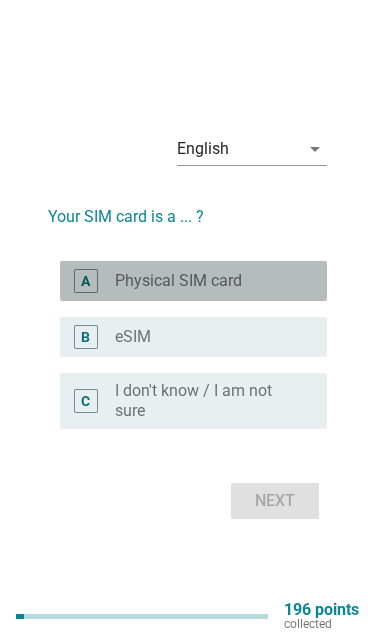 click on "radio_button_unchecked Physical SIM card" at bounding box center [213, 281] 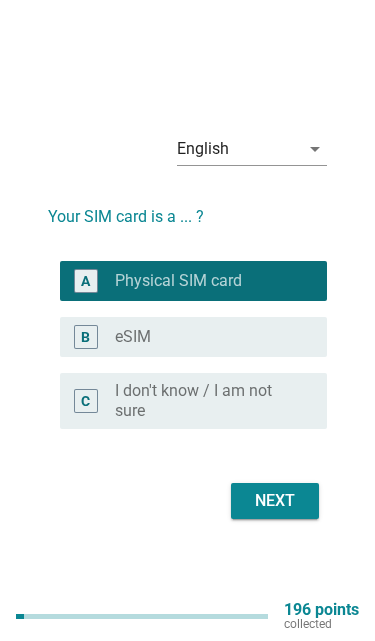 click on "Next" at bounding box center (275, 501) 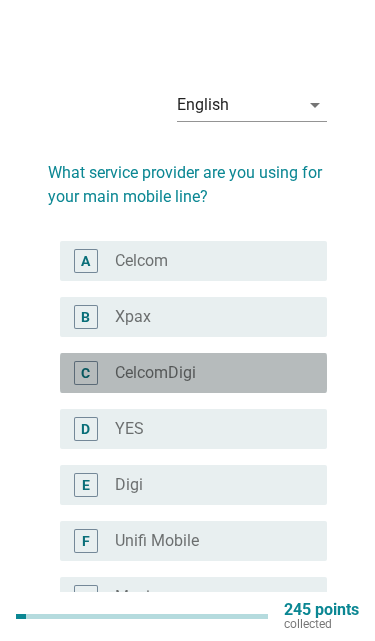 click on "radio_button_unchecked CelcomDigi" at bounding box center [205, 373] 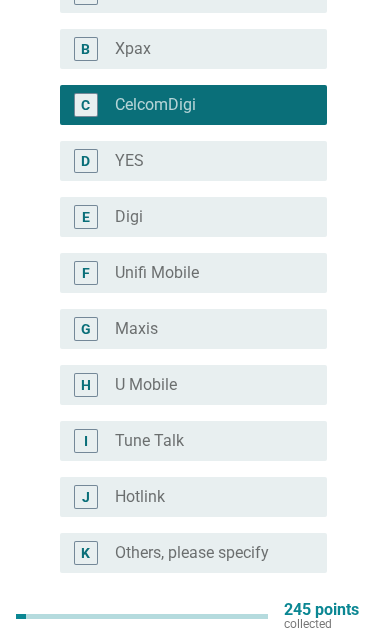 scroll, scrollTop: 309, scrollLeft: 0, axis: vertical 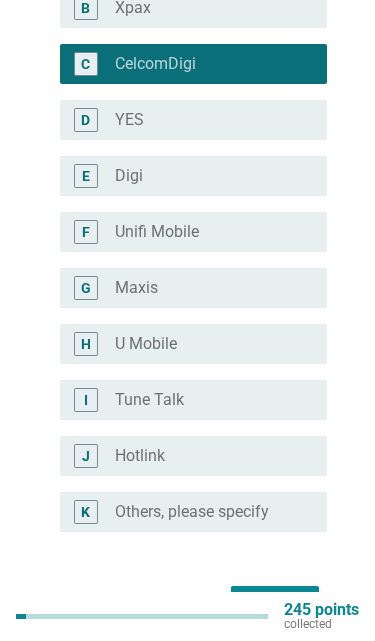 click on "Next" at bounding box center (275, 604) 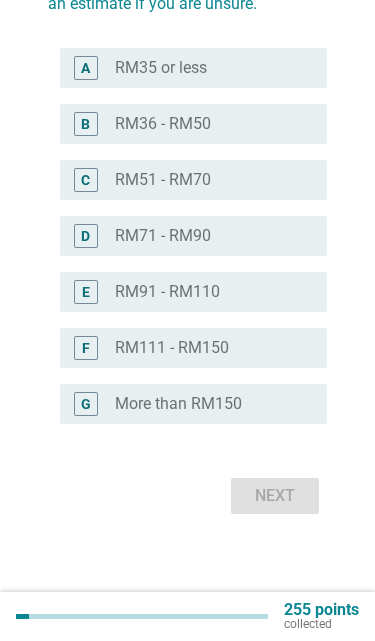 scroll, scrollTop: 0, scrollLeft: 0, axis: both 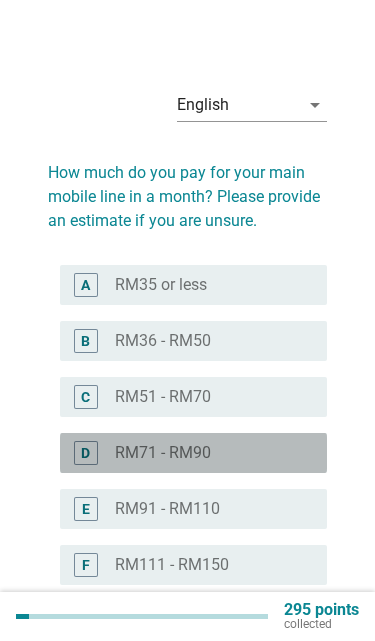 click on "radio_button_unchecked RM71 - RM90" at bounding box center (205, 453) 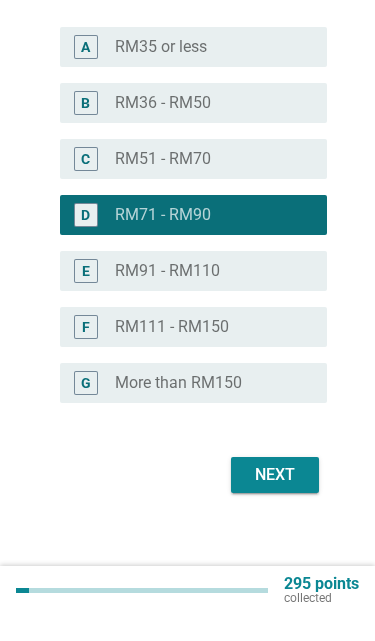 scroll, scrollTop: 217, scrollLeft: 0, axis: vertical 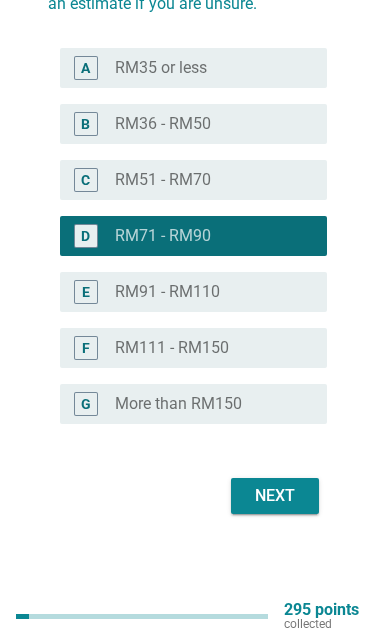click on "Next" at bounding box center (275, 496) 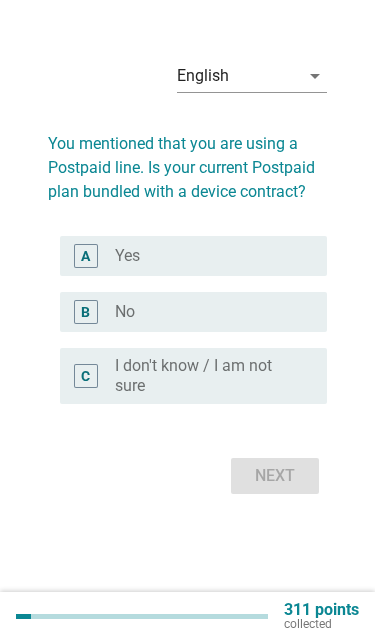 scroll, scrollTop: 49, scrollLeft: 0, axis: vertical 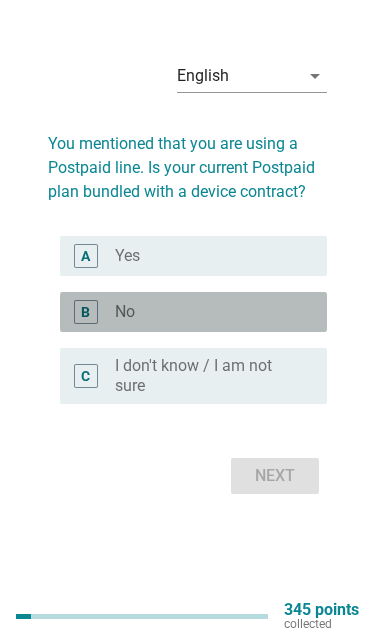 click on "radio_button_unchecked No" at bounding box center (205, 312) 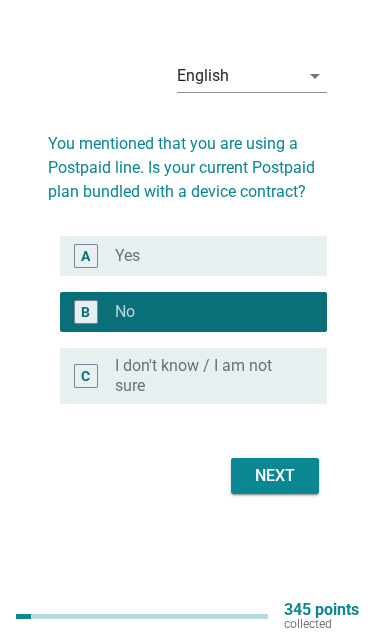 click on "Next" at bounding box center (275, 476) 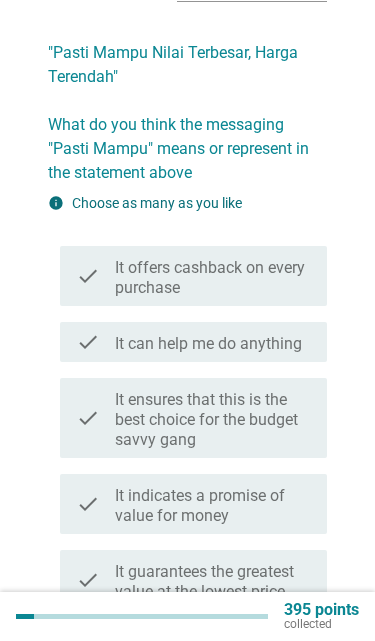 scroll, scrollTop: 119, scrollLeft: 0, axis: vertical 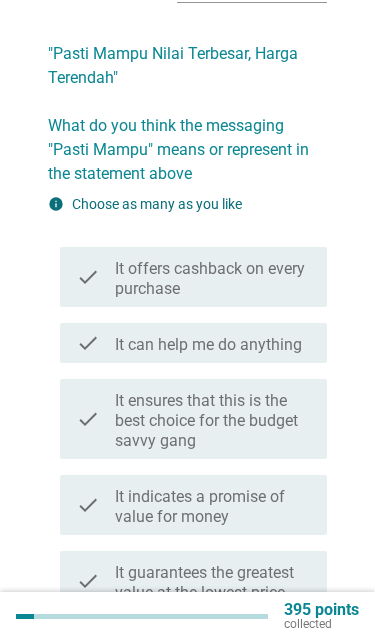click on "English arrow_drop_down   "Pasti Mampu Nilai Terbesar, Harga Terendah"
What do you think the messaging "Pasti Mampu" means or represent in the statement above     info   Choose as many as you like   check     check_box_outline_blank It offers cashback on every purchase   check     check_box_outline_blank It can help me do anything   check     check_box_outline_blank It ensures that this is the best choice for the budget savvy gang   check     check_box_outline_blank It indicates a promise of value for money   check     check_box_outline_blank It guarantees the greatest value at the lowest price   check     check_box_outline_blank It includes a free smartphone with every plan   check     check_box_outline_blank It ensures that everyone can afford it   check     check_box_outline_blank I am not sure what "Pasti Mampu" means   check     check_box_outline_blank Others, please specify       Next" at bounding box center (187, 460) 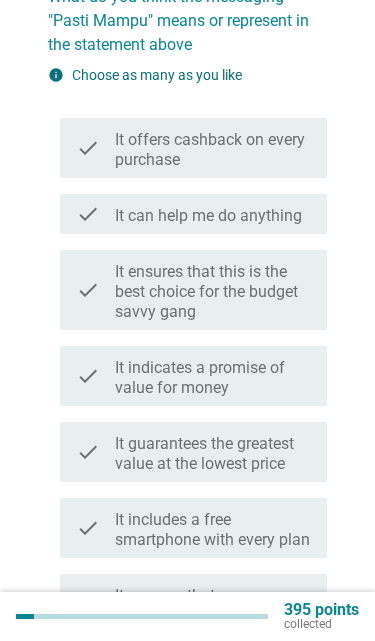 scroll, scrollTop: 249, scrollLeft: 0, axis: vertical 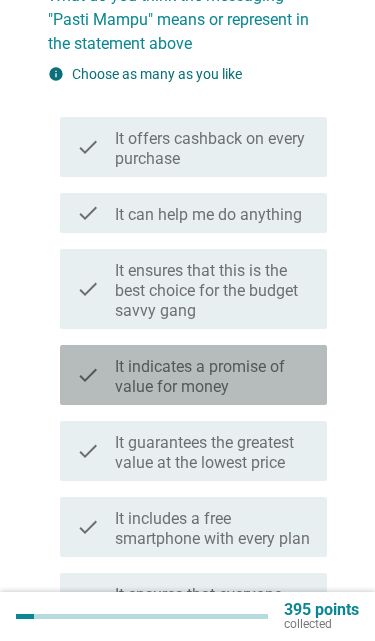 click on "It indicates a promise of value for money" at bounding box center (213, 377) 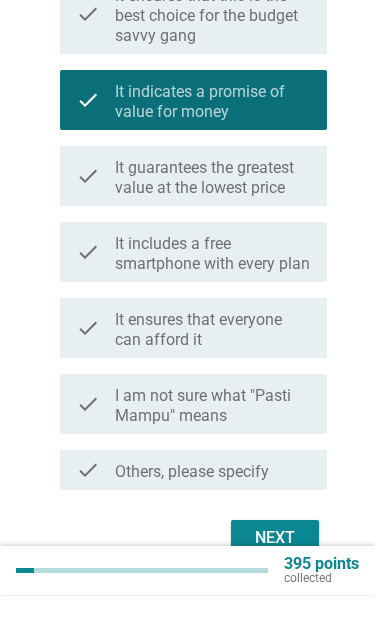 scroll, scrollTop: 478, scrollLeft: 0, axis: vertical 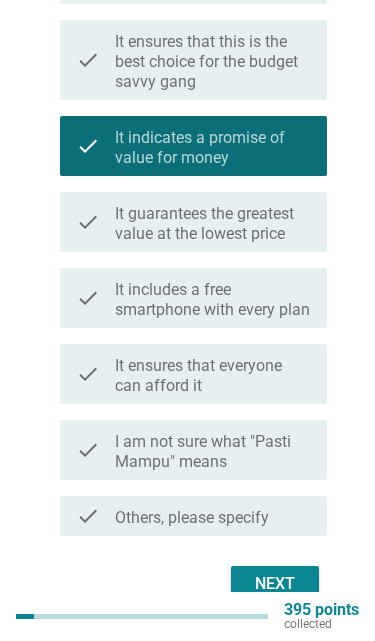 click on "Next" at bounding box center (275, 584) 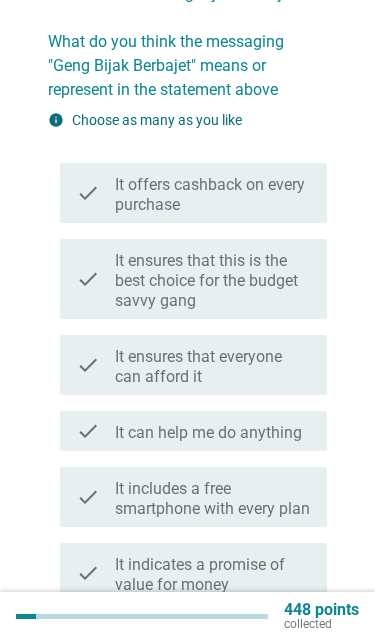 scroll, scrollTop: 179, scrollLeft: 0, axis: vertical 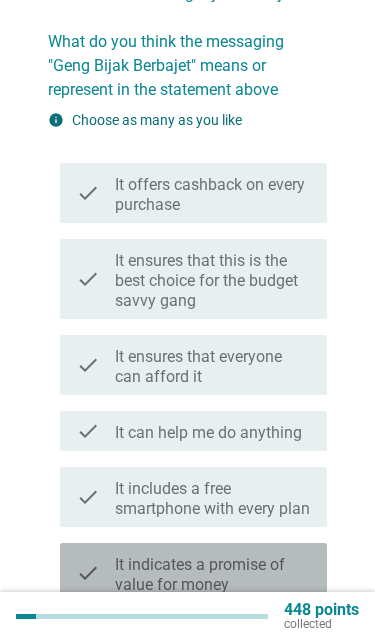 click on "It indicates a promise of value for money" at bounding box center [213, 575] 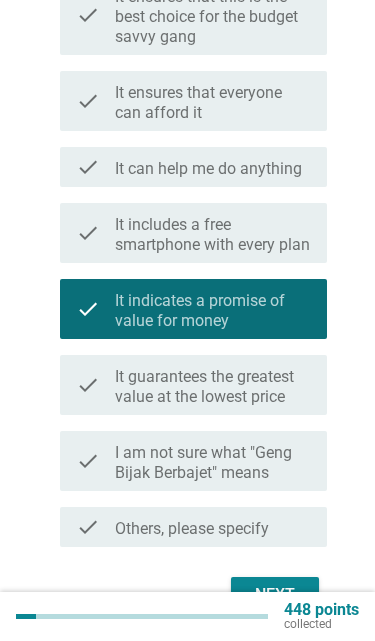 scroll, scrollTop: 454, scrollLeft: 0, axis: vertical 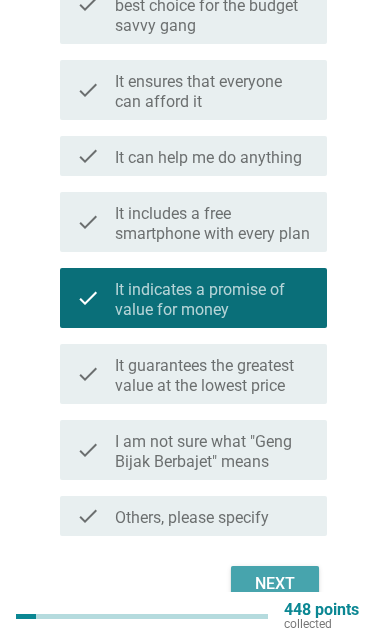 click on "Next" at bounding box center [275, 584] 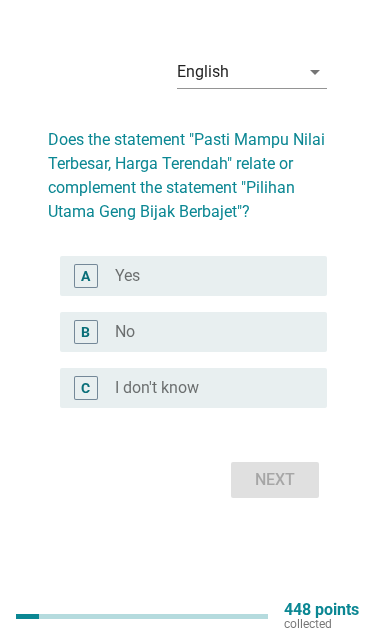 scroll, scrollTop: 0, scrollLeft: 0, axis: both 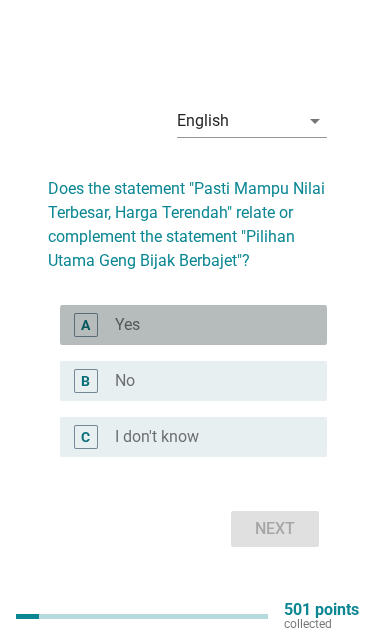 click on "A     radio_button_unchecked Yes" at bounding box center [193, 325] 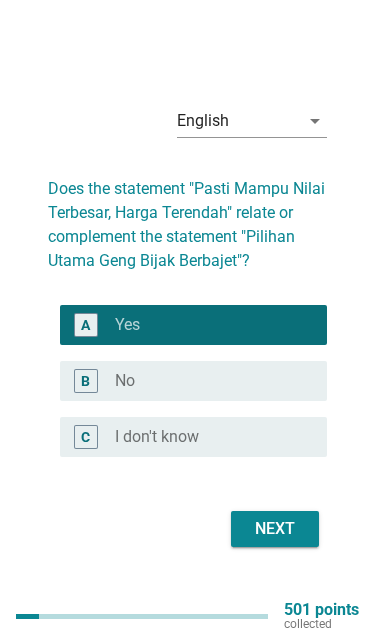 click on "Next" at bounding box center (275, 529) 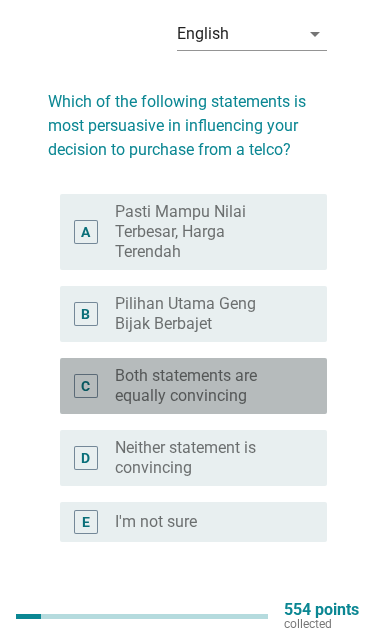 scroll, scrollTop: 72, scrollLeft: 0, axis: vertical 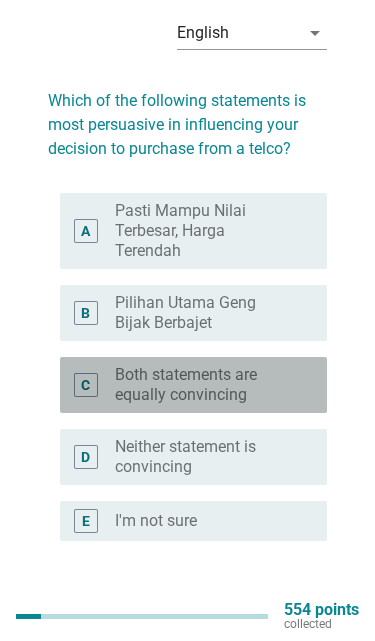 click on "Both statements are equally convincing" at bounding box center [205, 385] 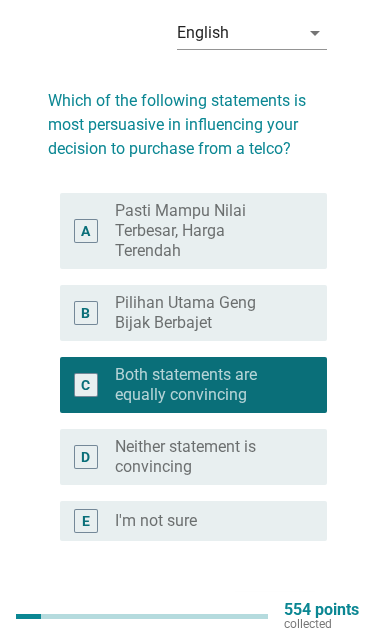 click on "Next" at bounding box center [275, 613] 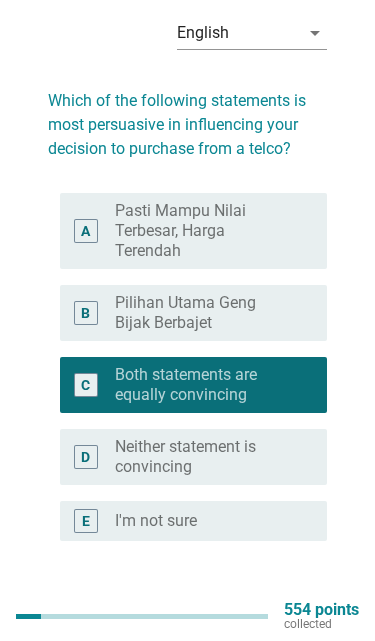 scroll, scrollTop: 0, scrollLeft: 0, axis: both 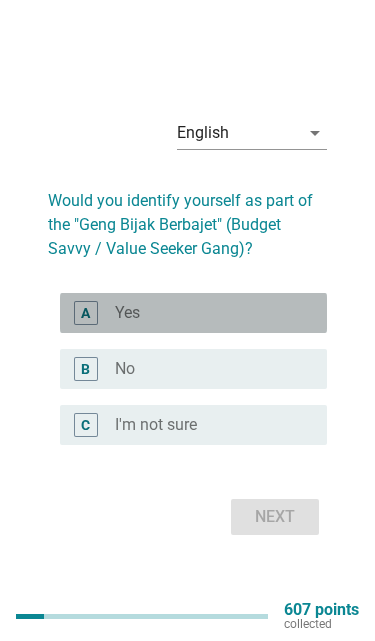 click on "radio_button_unchecked Yes" at bounding box center (205, 313) 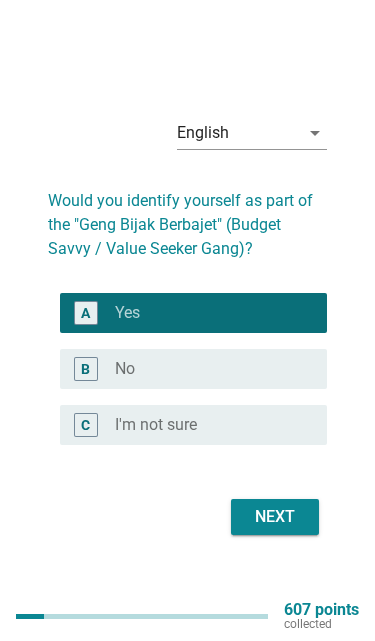 click on "Next" at bounding box center [275, 517] 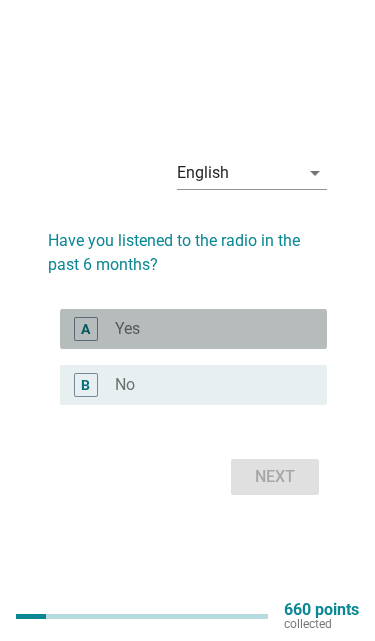 click on "radio_button_unchecked Yes" at bounding box center (205, 329) 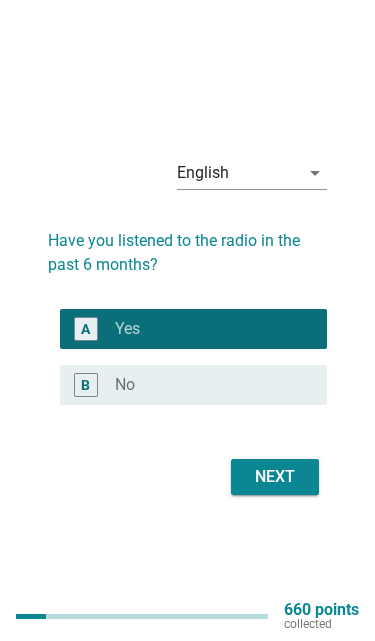click on "Next" at bounding box center [275, 477] 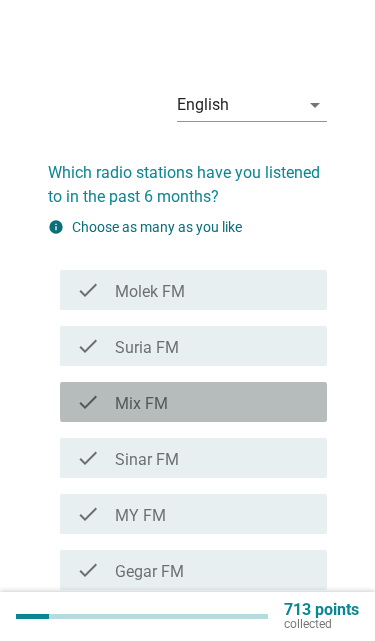 click on "check_box_outline_blank Mix FM" at bounding box center (213, 402) 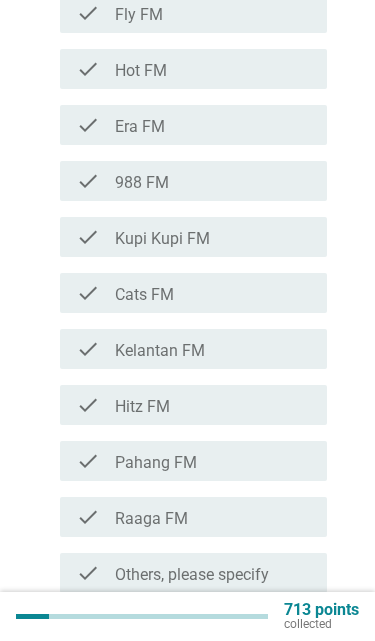 scroll, scrollTop: 671, scrollLeft: 0, axis: vertical 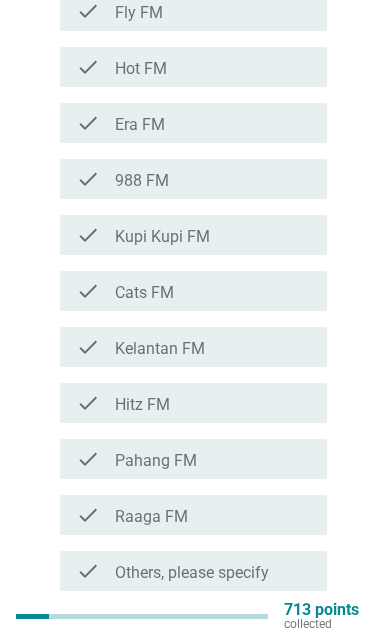 click on "check_box_outline_blank Hitz FM" at bounding box center [213, 403] 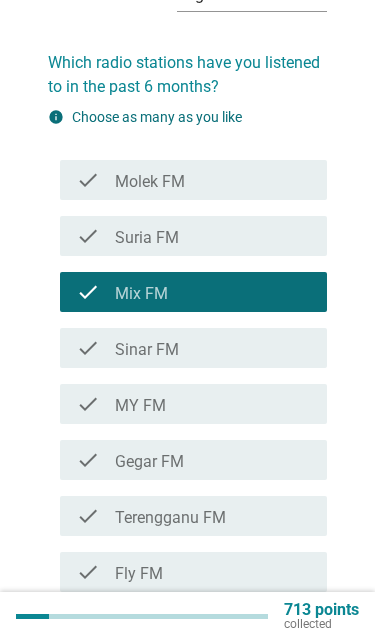 scroll, scrollTop: 111, scrollLeft: 0, axis: vertical 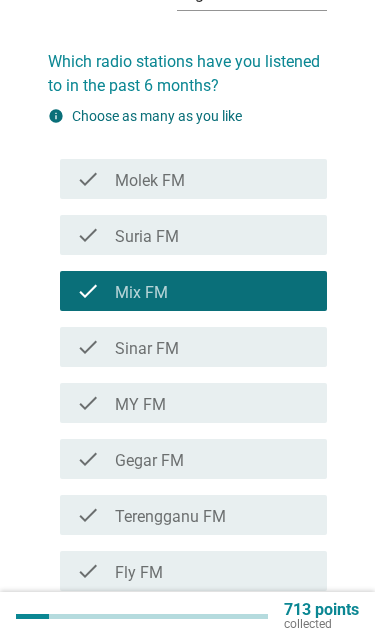 click on "check_box_outline_blank Suria FM" at bounding box center [213, 235] 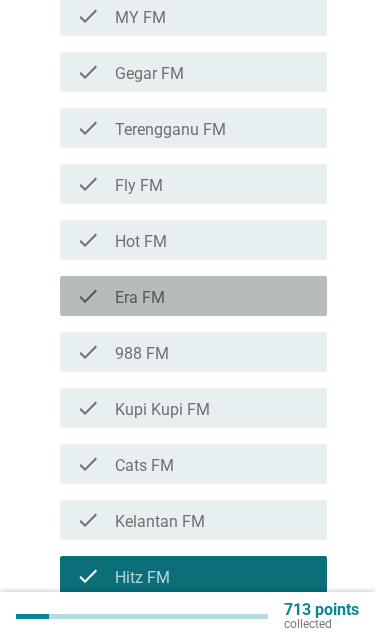 scroll, scrollTop: 499, scrollLeft: 0, axis: vertical 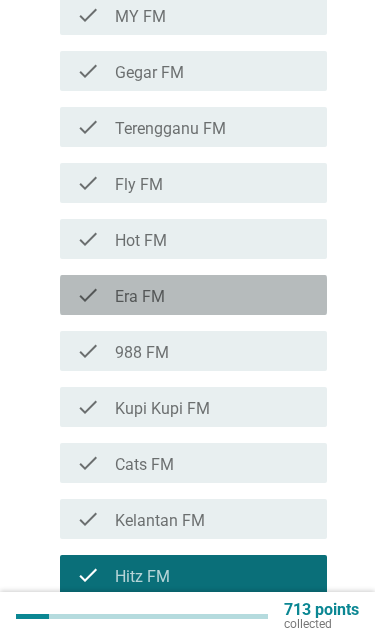click on "check_box_outline_blank Era FM" at bounding box center [213, 295] 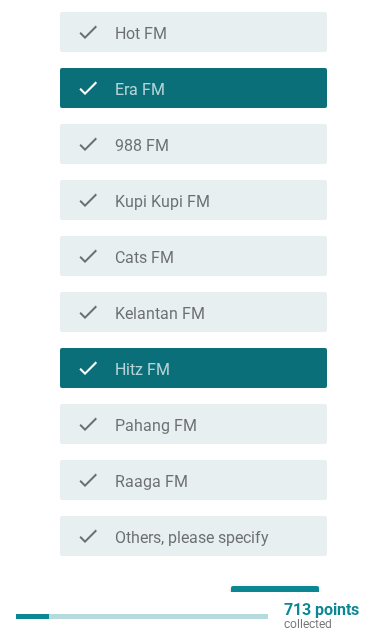 click on "Next" at bounding box center [275, 604] 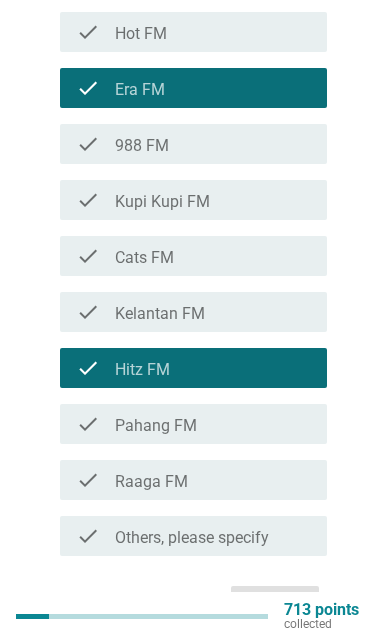 scroll, scrollTop: 54, scrollLeft: 0, axis: vertical 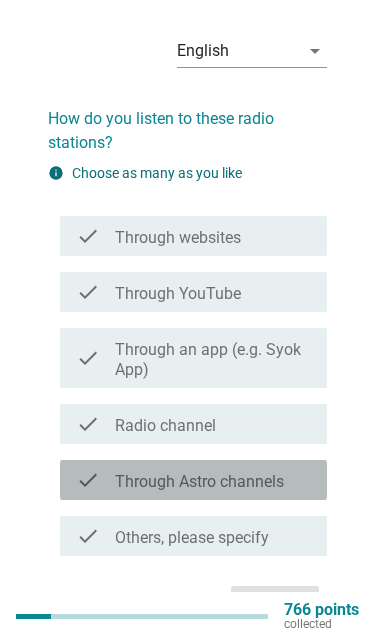 click on "Through Astro channels" at bounding box center [199, 482] 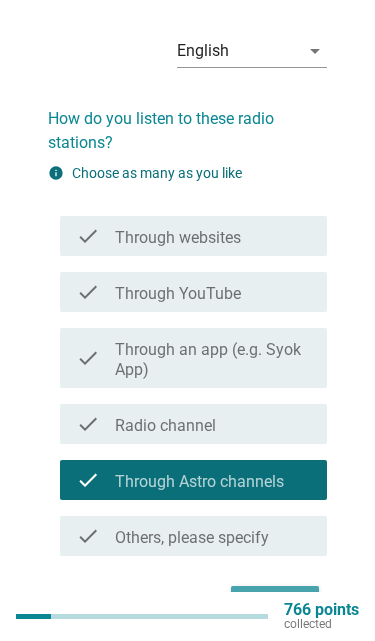 click on "Next" at bounding box center (275, 604) 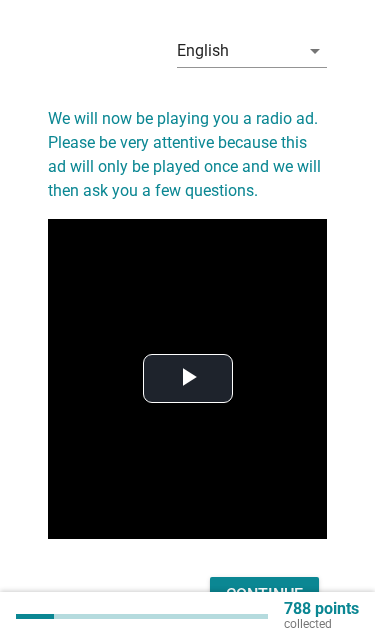 scroll, scrollTop: 46, scrollLeft: 0, axis: vertical 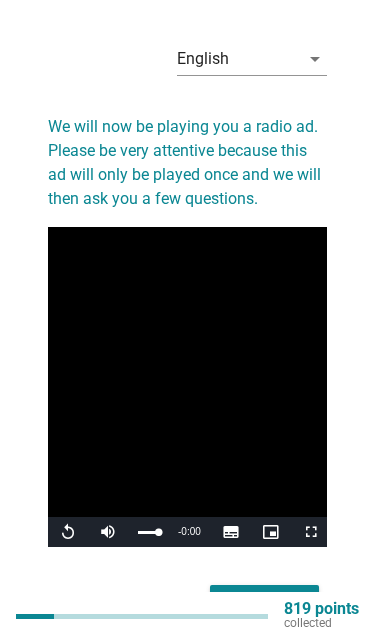 click on "Continue" at bounding box center [264, 603] 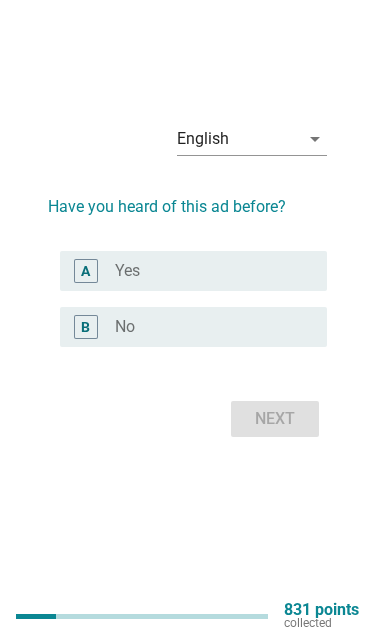 scroll, scrollTop: 0, scrollLeft: 0, axis: both 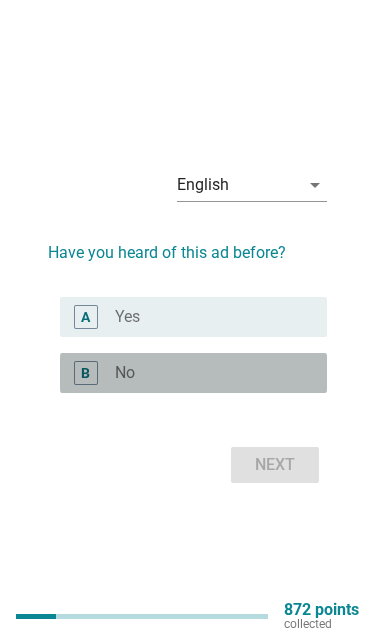 click on "radio_button_unchecked No" at bounding box center [205, 373] 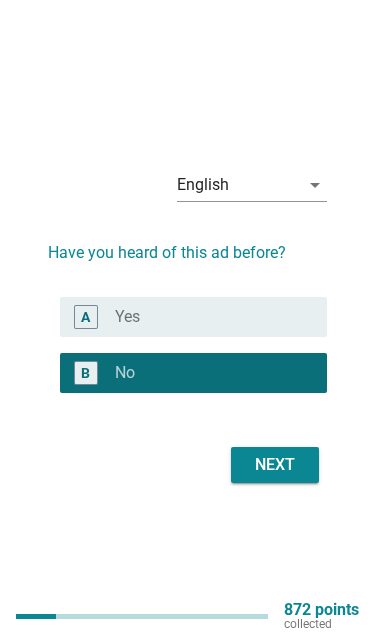 click on "Next" at bounding box center (275, 465) 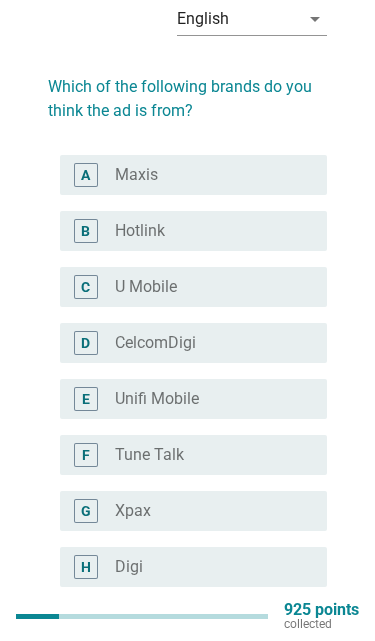 scroll, scrollTop: 86, scrollLeft: 0, axis: vertical 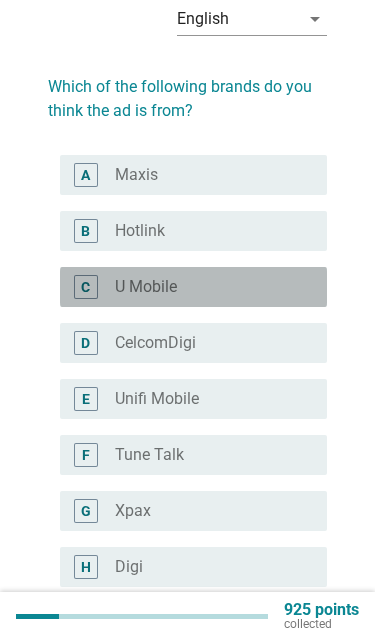 click on "radio_button_unchecked U Mobile" at bounding box center (205, 287) 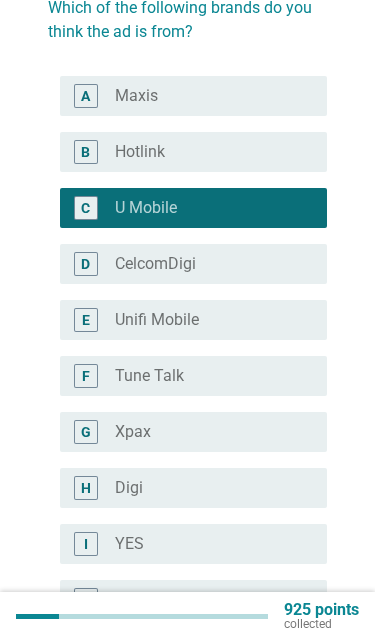 scroll, scrollTop: 365, scrollLeft: 0, axis: vertical 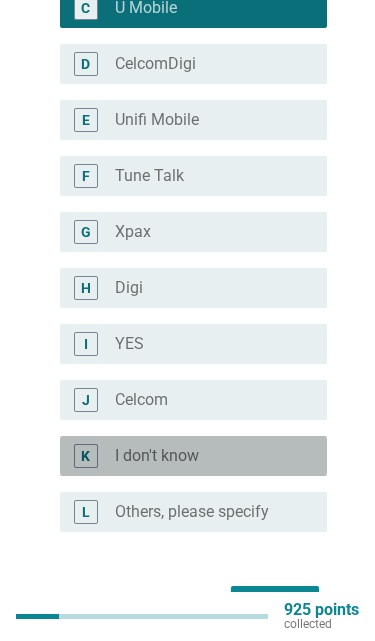 click on "radio_button_unchecked I don't know" at bounding box center [205, 456] 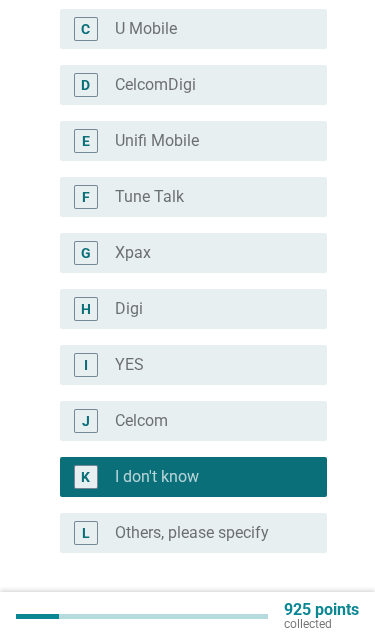 scroll, scrollTop: 351, scrollLeft: 0, axis: vertical 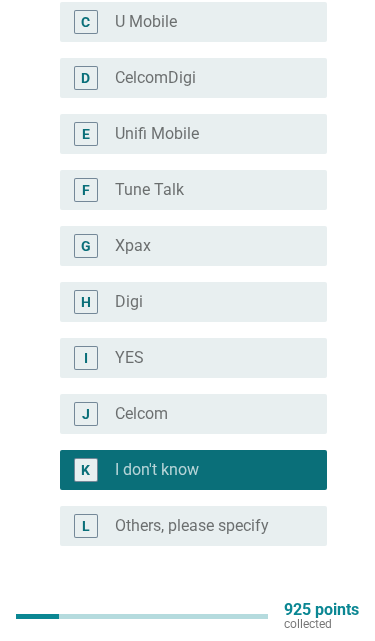 click on "Next" at bounding box center (275, 618) 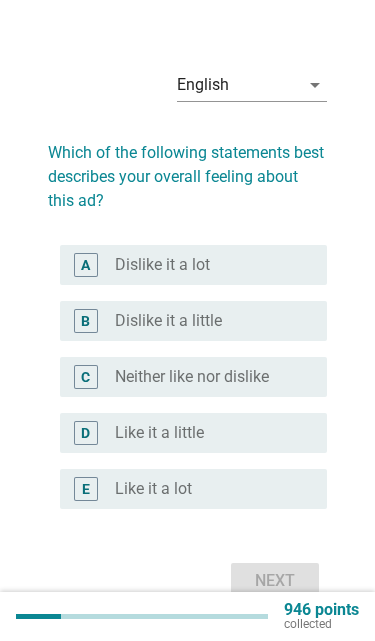 scroll, scrollTop: 22, scrollLeft: 0, axis: vertical 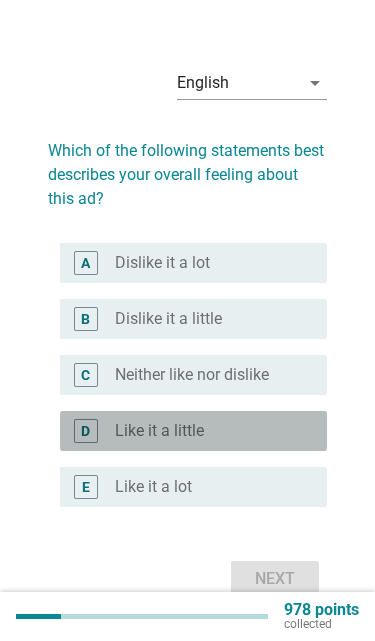 click on "Like it a little" at bounding box center [159, 431] 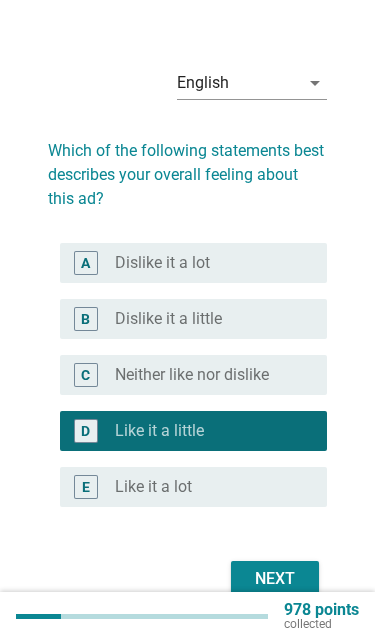 click on "Next" at bounding box center [275, 579] 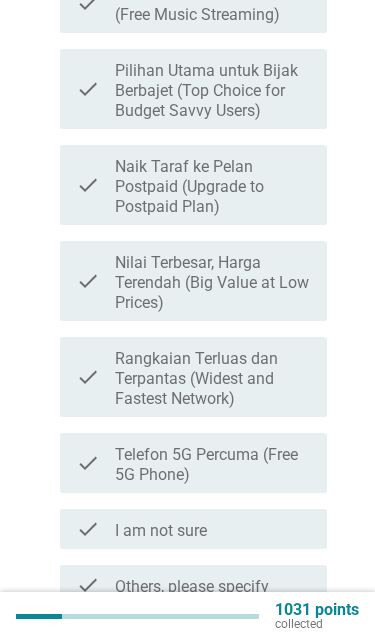 scroll, scrollTop: 798, scrollLeft: 0, axis: vertical 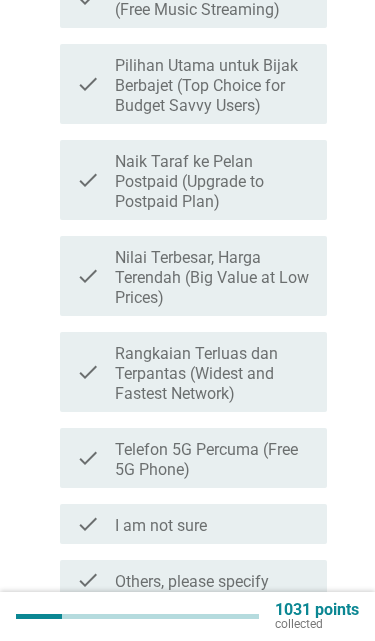 click on "Nilai Terbesar, Harga Terendah (Big Value at Low Prices)" at bounding box center (213, 278) 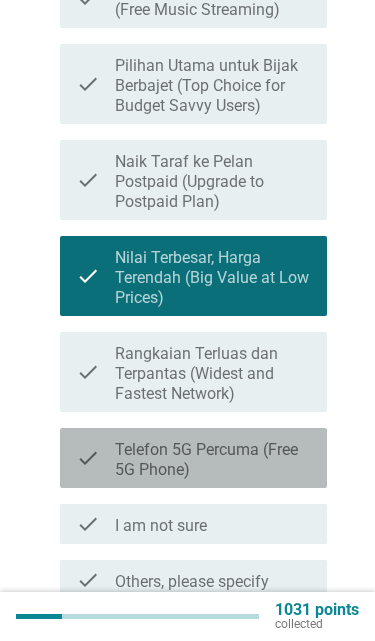click on "Telefon 5G Percuma (Free 5G Phone)" at bounding box center (213, 460) 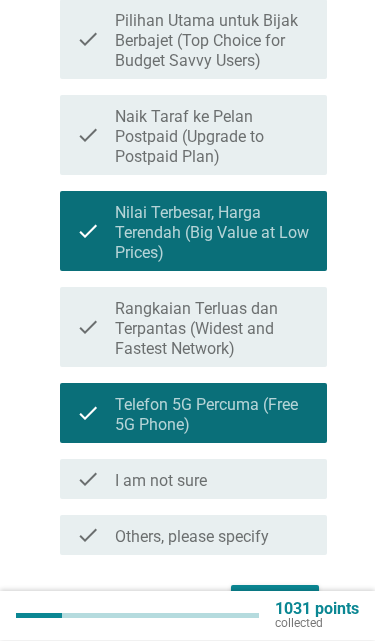 scroll, scrollTop: 842, scrollLeft: 0, axis: vertical 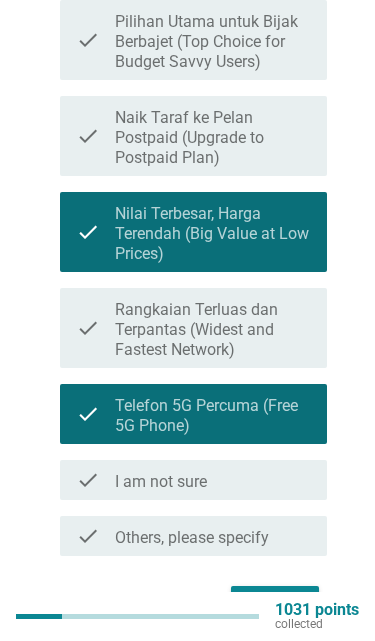 click on "Next" at bounding box center [275, 604] 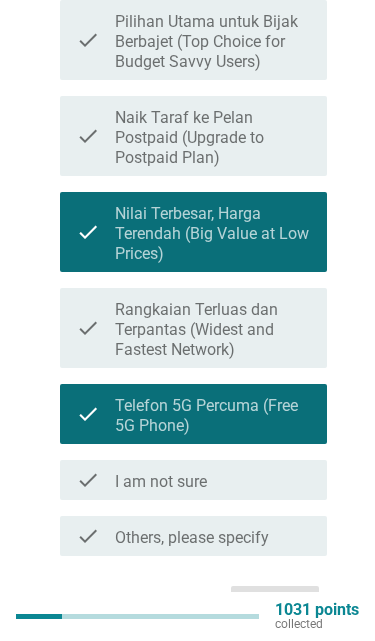 scroll, scrollTop: 0, scrollLeft: 0, axis: both 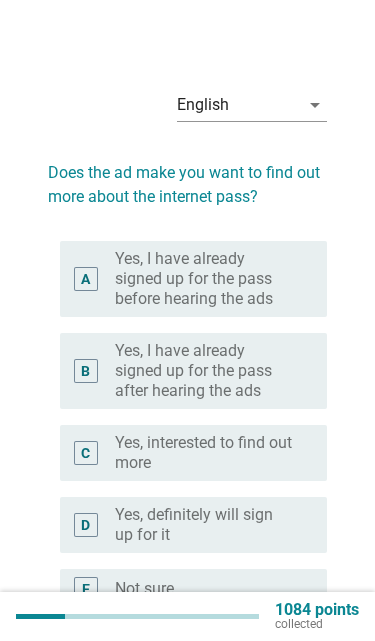 click on "No, I am not interested with the pass" at bounding box center [205, 653] 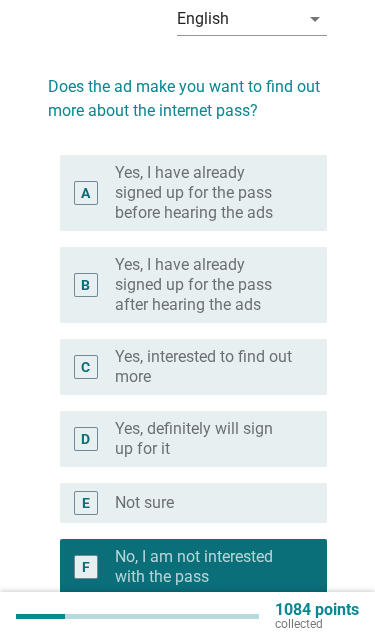 scroll, scrollTop: 149, scrollLeft: 0, axis: vertical 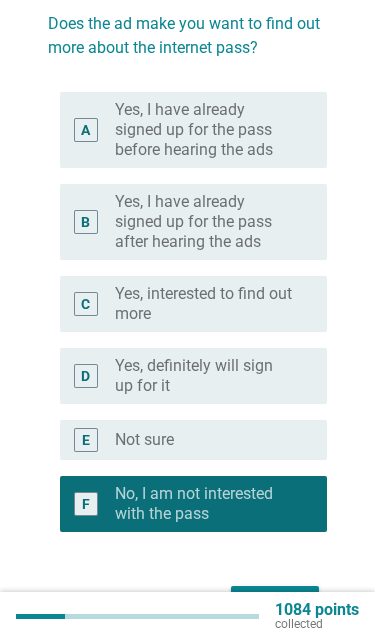 click on "Next" at bounding box center (275, 604) 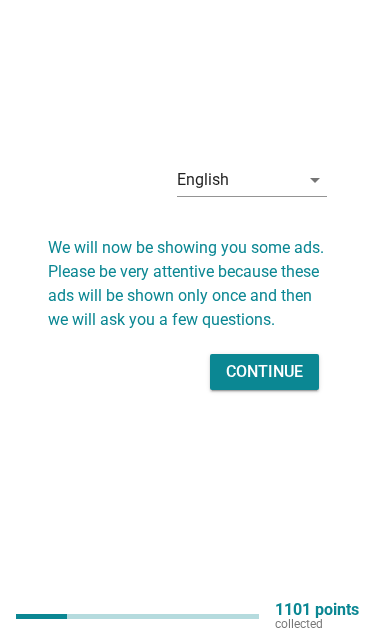 scroll, scrollTop: 0, scrollLeft: 0, axis: both 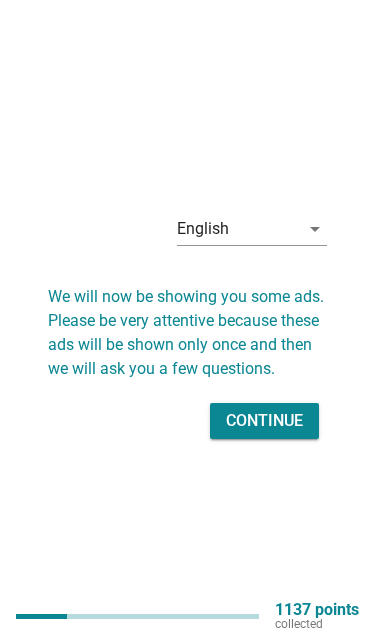 click on "Continue" at bounding box center (264, 421) 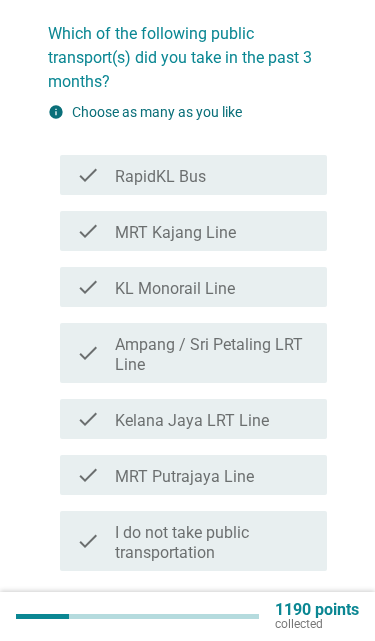 scroll, scrollTop: 154, scrollLeft: 0, axis: vertical 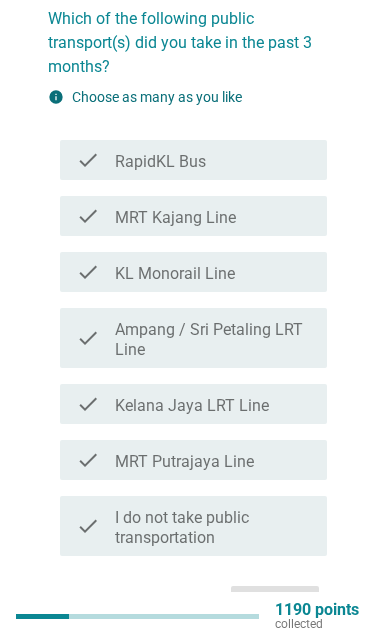 click on "check_box_outline_blank MRT Kajang Line" at bounding box center (213, 216) 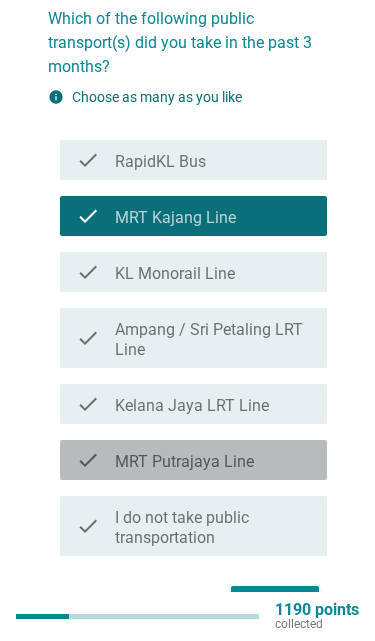 click on "check_box_outline_blank MRT Putrajaya Line" at bounding box center (213, 460) 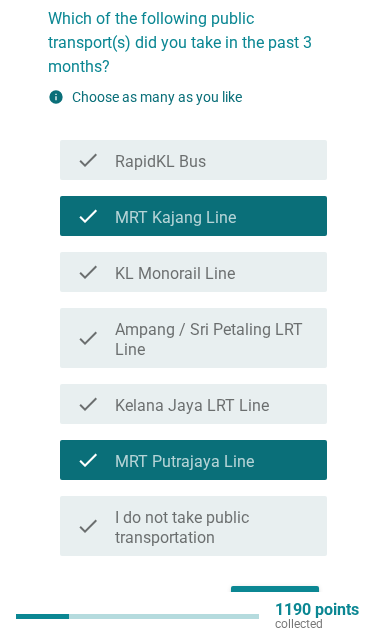 click on "Next" at bounding box center [275, 604] 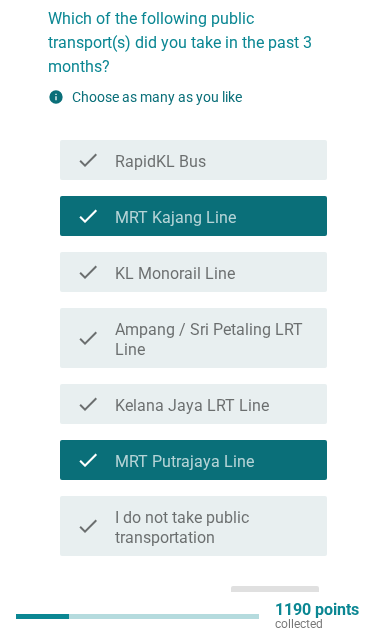 scroll, scrollTop: 0, scrollLeft: 0, axis: both 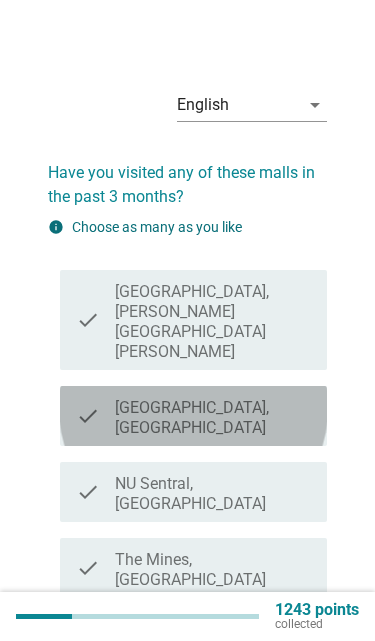 click on "[GEOGRAPHIC_DATA], [GEOGRAPHIC_DATA]" at bounding box center [213, 418] 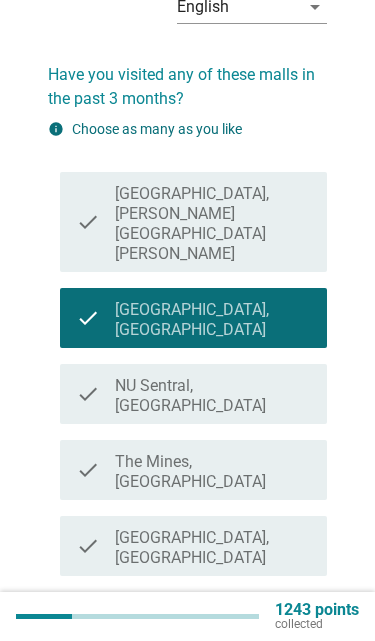 scroll, scrollTop: 112, scrollLeft: 0, axis: vertical 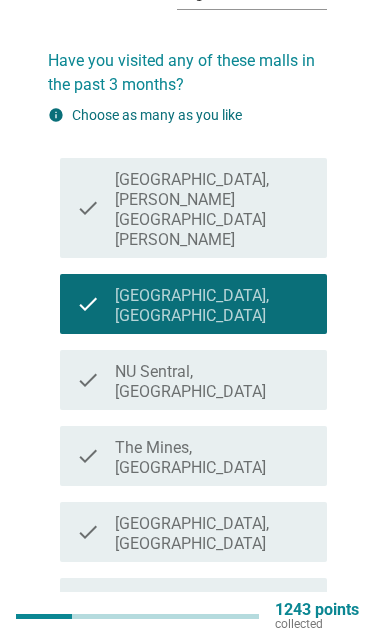 click on "Next" at bounding box center [275, 742] 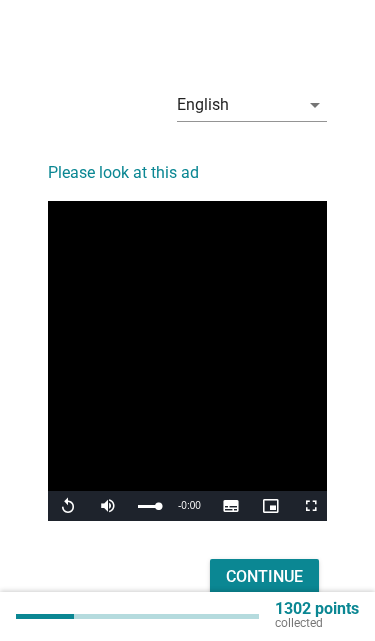 click on "Continue" at bounding box center (264, 577) 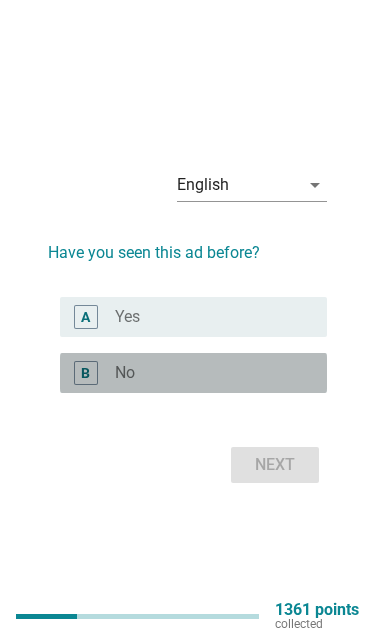 click on "radio_button_unchecked No" at bounding box center [205, 373] 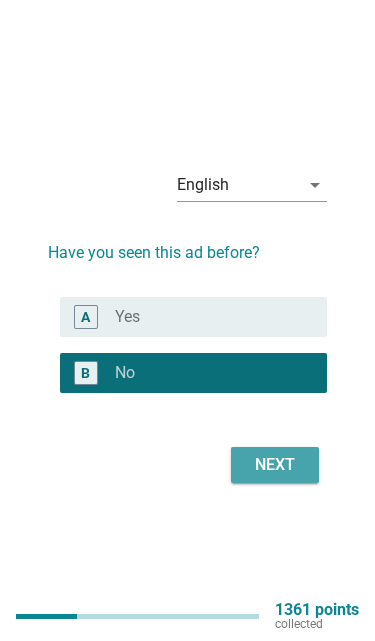 click on "Next" at bounding box center (275, 465) 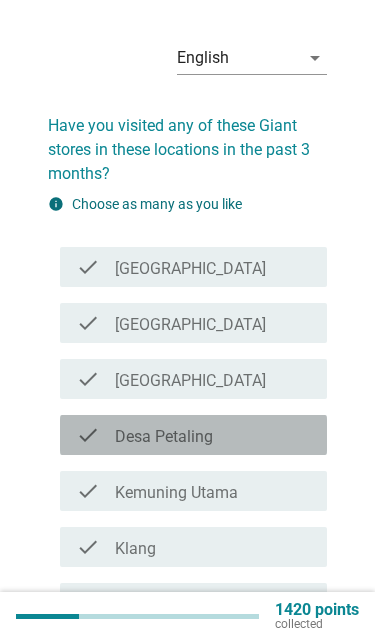 scroll, scrollTop: 107, scrollLeft: 0, axis: vertical 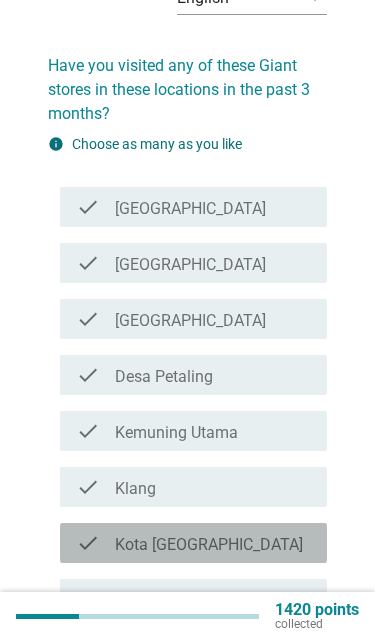 click on "check_box_outline_blank Kota [GEOGRAPHIC_DATA]" at bounding box center [213, 543] 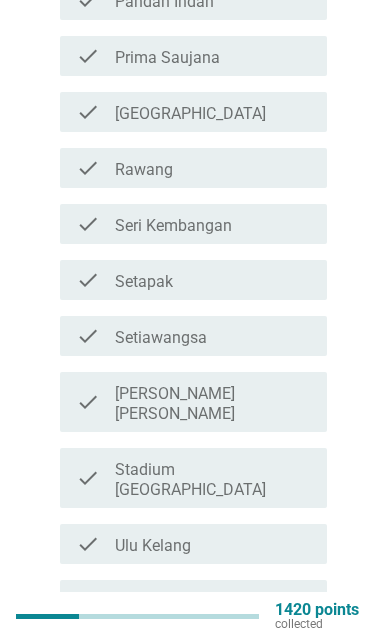 scroll, scrollTop: 763, scrollLeft: 0, axis: vertical 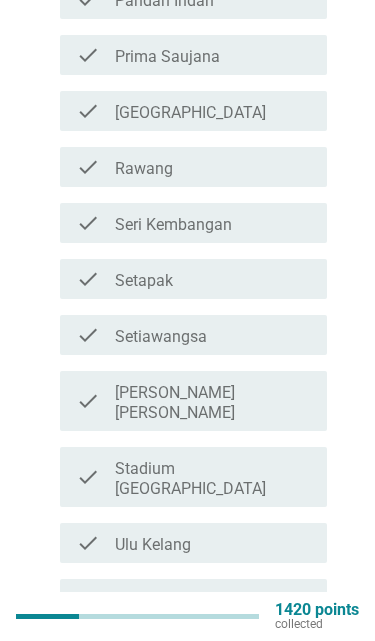 click on "Next" at bounding box center (275, 667) 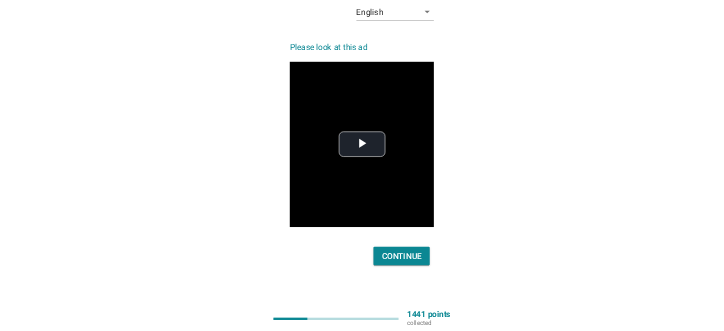 scroll, scrollTop: 0, scrollLeft: 0, axis: both 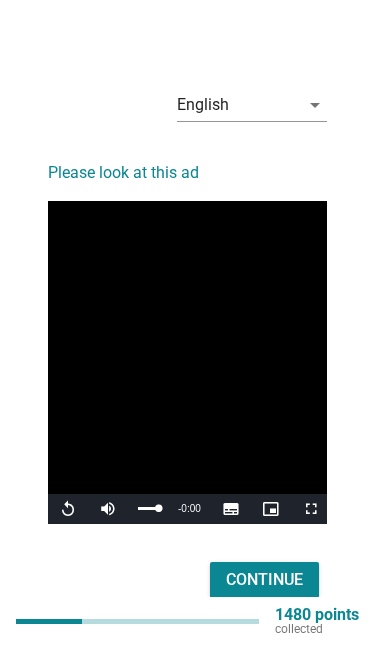 click on "Continue" at bounding box center (264, 580) 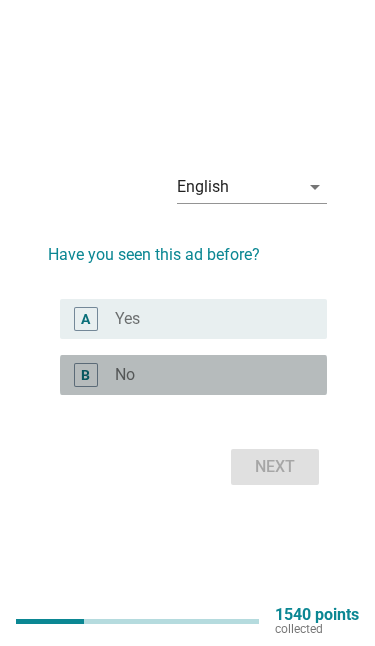 click on "radio_button_unchecked No" at bounding box center [205, 375] 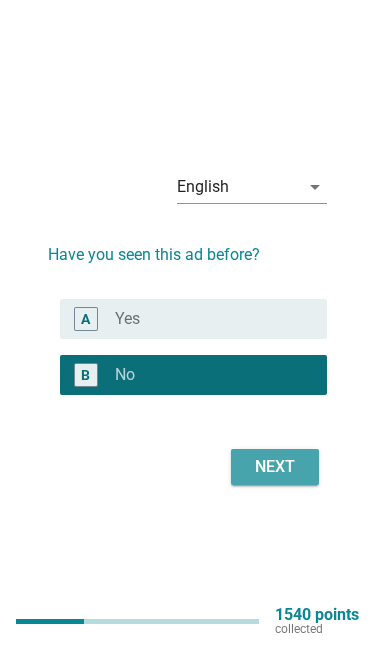 click on "Next" at bounding box center (275, 467) 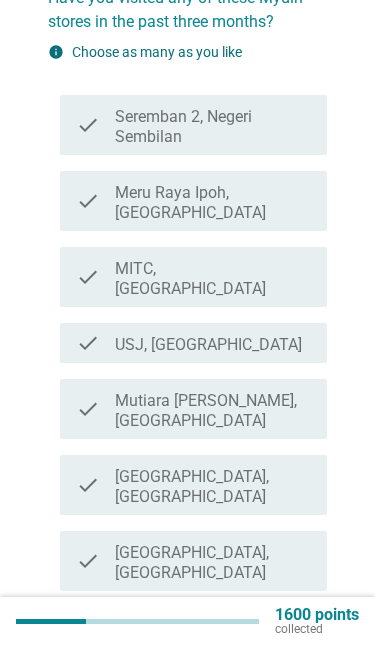 scroll, scrollTop: 176, scrollLeft: 0, axis: vertical 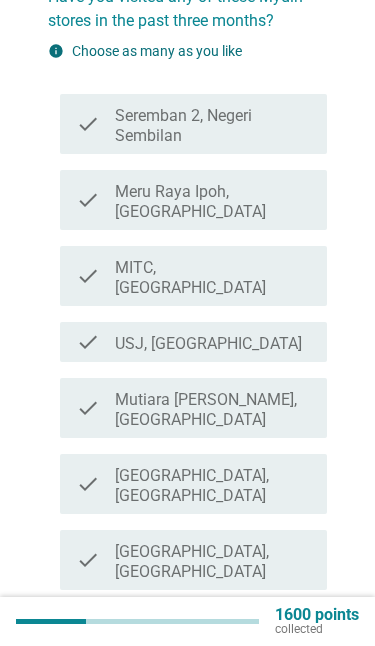 click on "None of them" at bounding box center [163, 704] 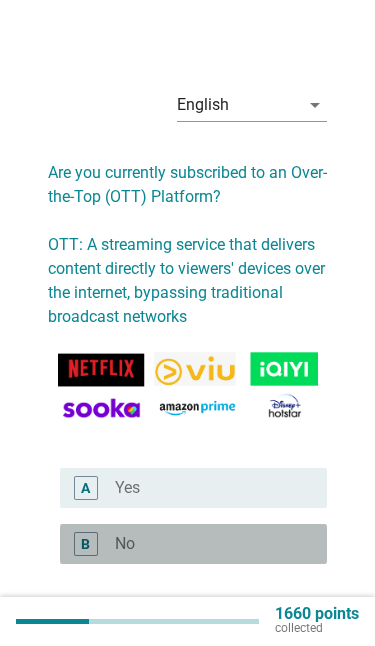 click on "B     radio_button_unchecked No" at bounding box center [193, 544] 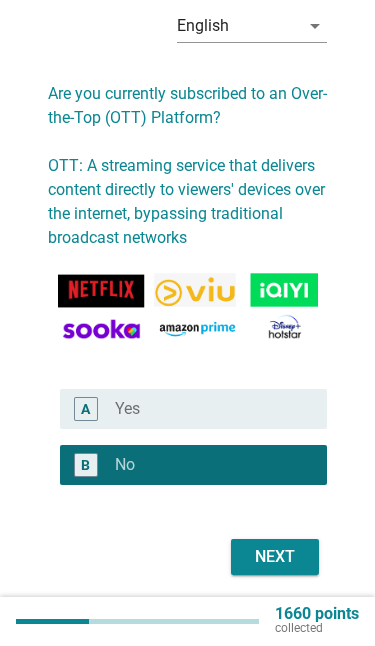 scroll, scrollTop: 121, scrollLeft: 0, axis: vertical 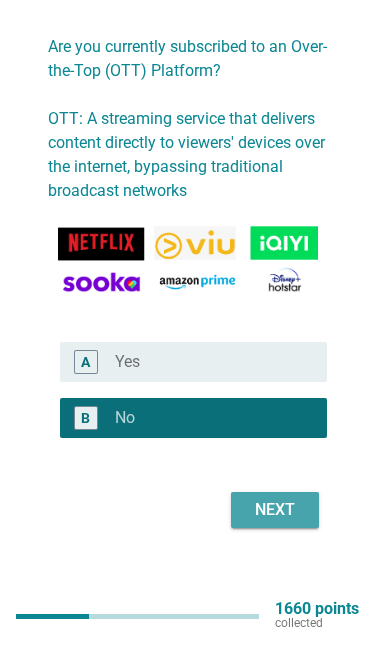 click on "Next" at bounding box center (275, 515) 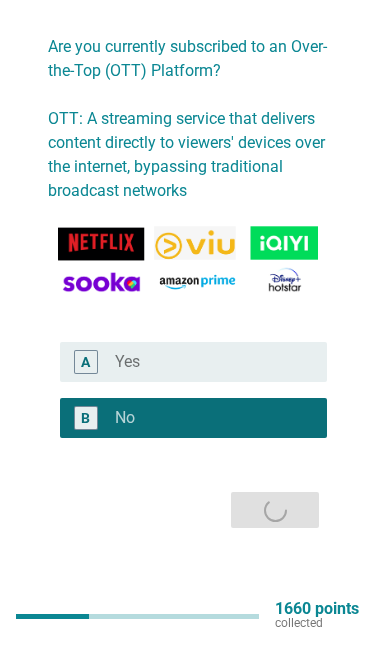 scroll, scrollTop: 49, scrollLeft: 0, axis: vertical 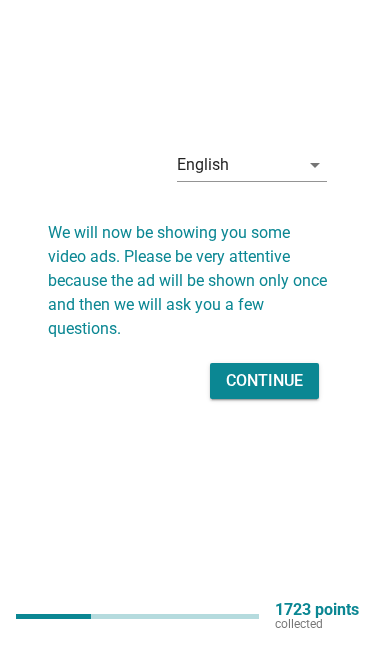 click on "Continue" at bounding box center (264, 386) 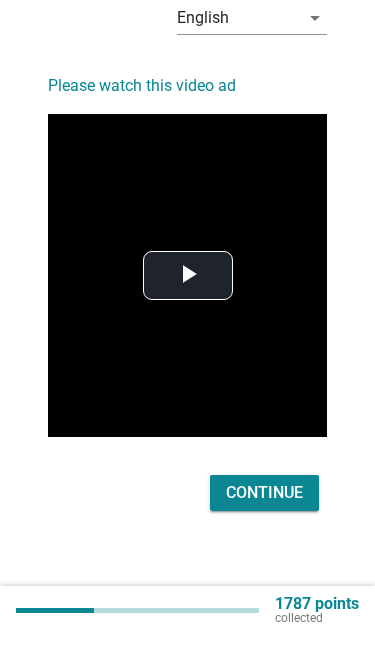 scroll, scrollTop: 79, scrollLeft: 0, axis: vertical 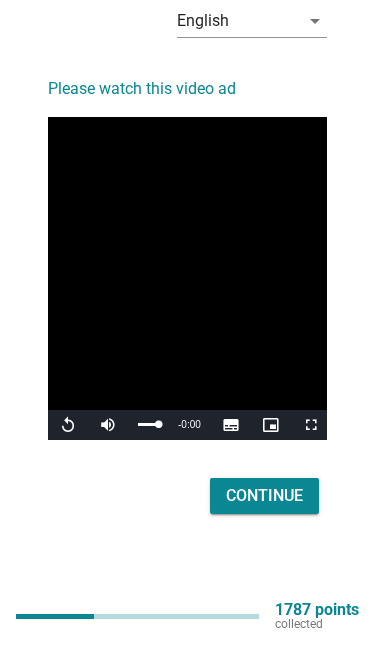 click on "Continue" at bounding box center [264, 501] 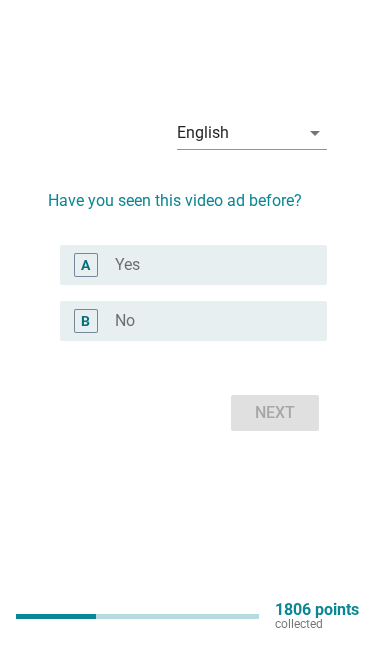 scroll, scrollTop: 49, scrollLeft: 0, axis: vertical 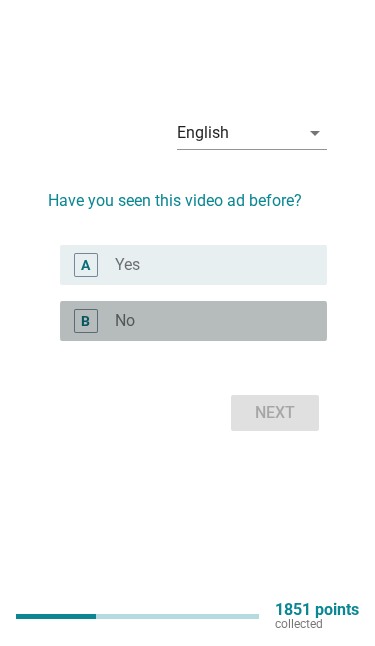click on "radio_button_unchecked No" at bounding box center (205, 326) 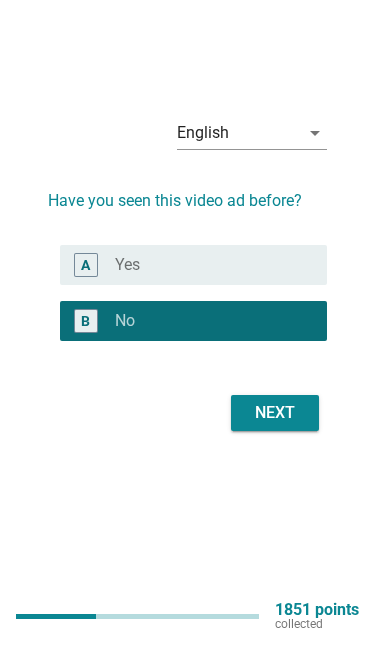 click on "Next" at bounding box center [275, 418] 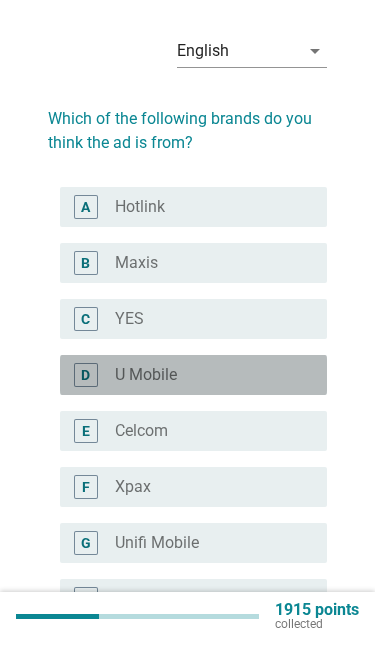 click on "radio_button_unchecked U Mobile" at bounding box center [205, 380] 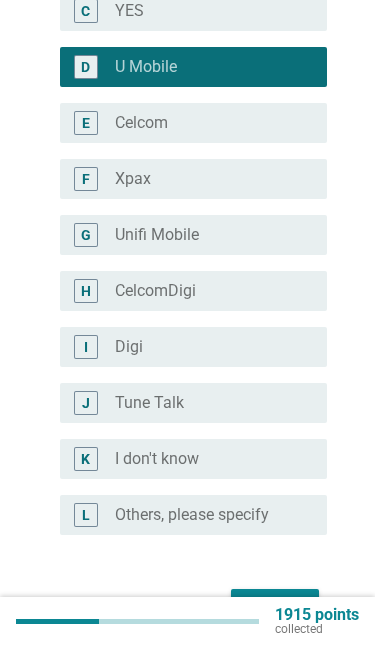 scroll, scrollTop: 365, scrollLeft: 0, axis: vertical 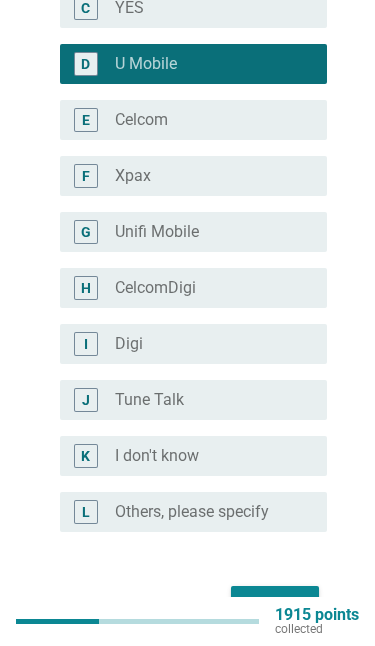 click on "Next" at bounding box center (275, 604) 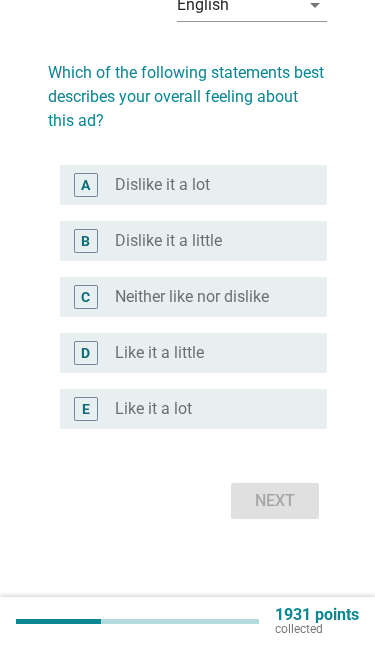scroll, scrollTop: 20, scrollLeft: 0, axis: vertical 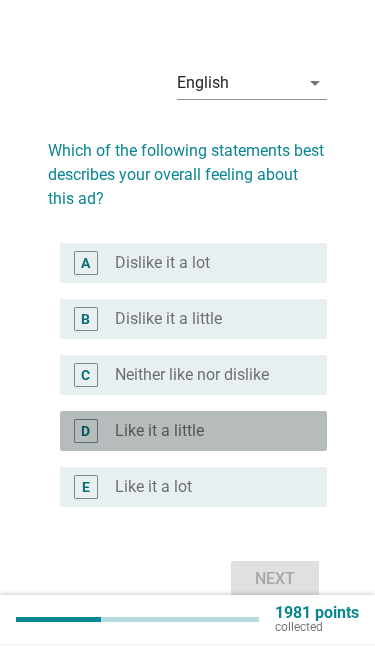 click on "radio_button_unchecked Like it a little" at bounding box center (205, 433) 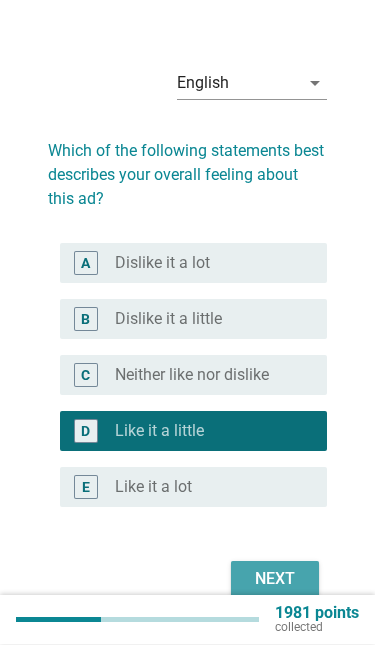 click on "Next" at bounding box center [275, 581] 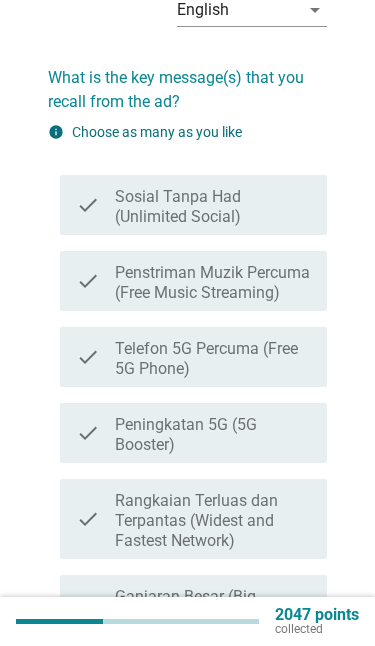 scroll, scrollTop: 98, scrollLeft: 0, axis: vertical 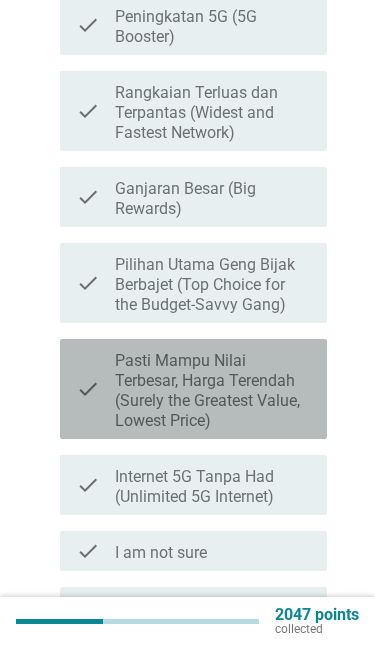 click on "Pasti Mampu Nilai Terbesar, Harga Terendah (Surely the Greatest Value, Lowest Price)" at bounding box center (213, 391) 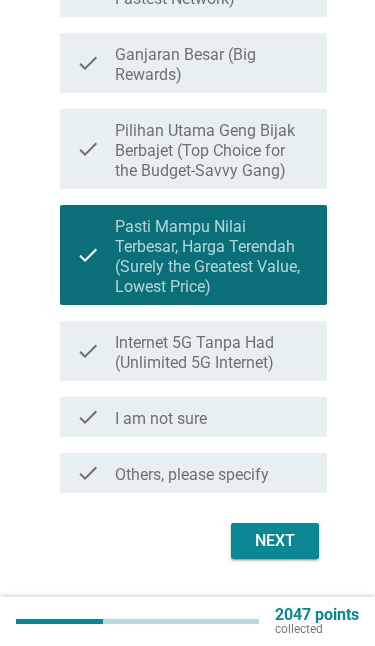 scroll, scrollTop: 637, scrollLeft: 0, axis: vertical 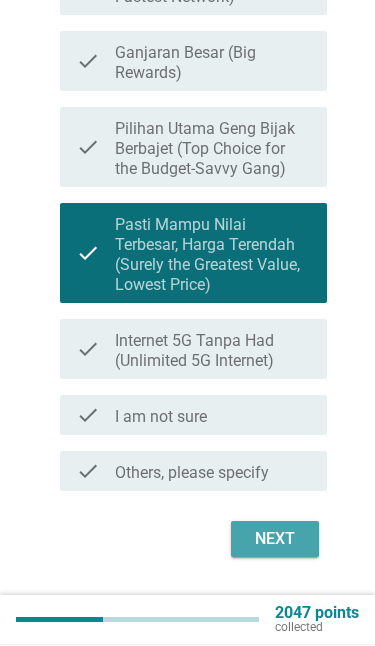 click on "Next" at bounding box center (275, 541) 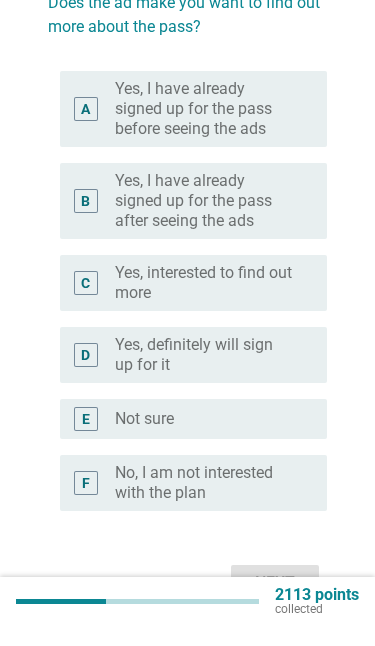 scroll, scrollTop: 149, scrollLeft: 0, axis: vertical 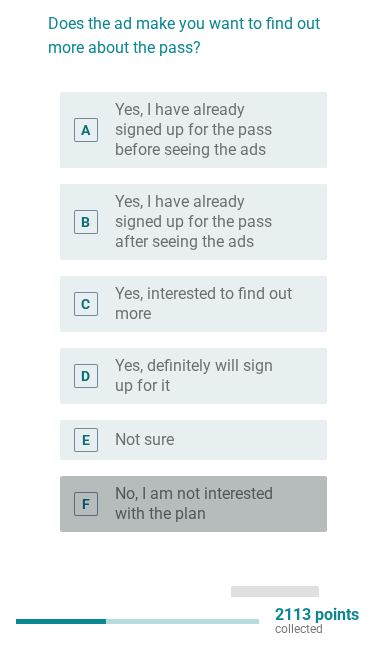 click on "No, I am not interested with the plan" at bounding box center (205, 504) 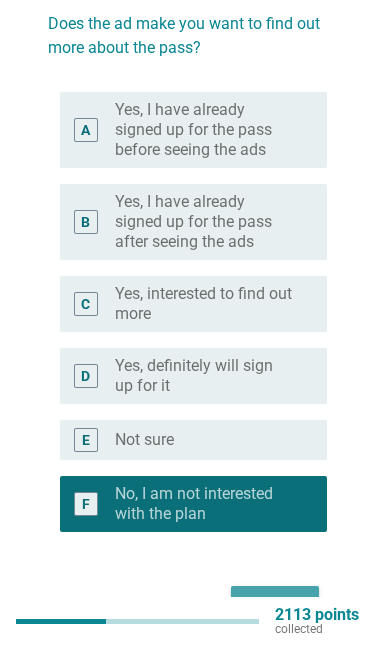 click on "Next" at bounding box center [275, 604] 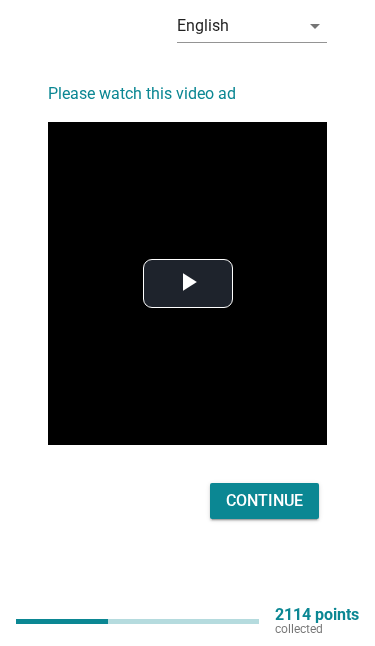 scroll, scrollTop: 0, scrollLeft: 0, axis: both 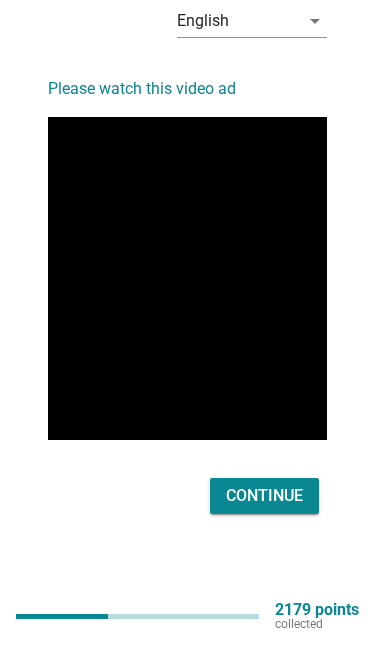 click on "Continue" at bounding box center (264, 501) 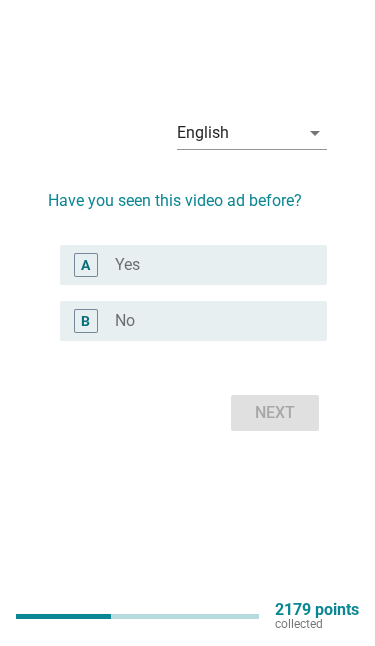 scroll, scrollTop: 49, scrollLeft: 0, axis: vertical 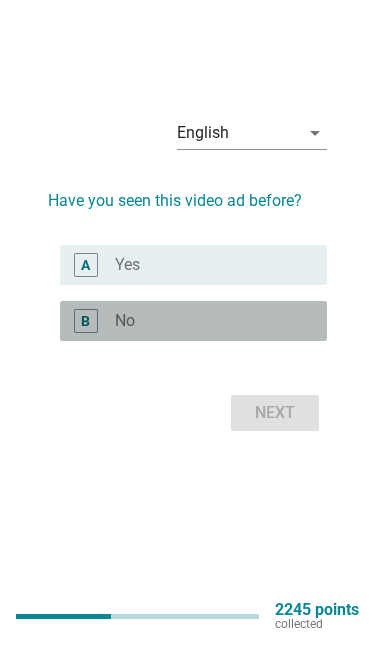 click on "radio_button_unchecked No" at bounding box center [205, 326] 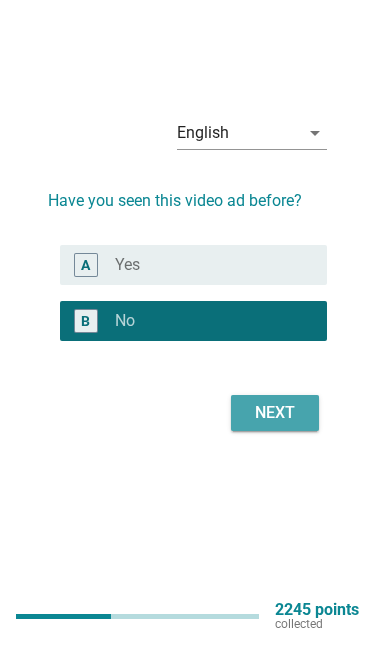click on "Next" at bounding box center (275, 418) 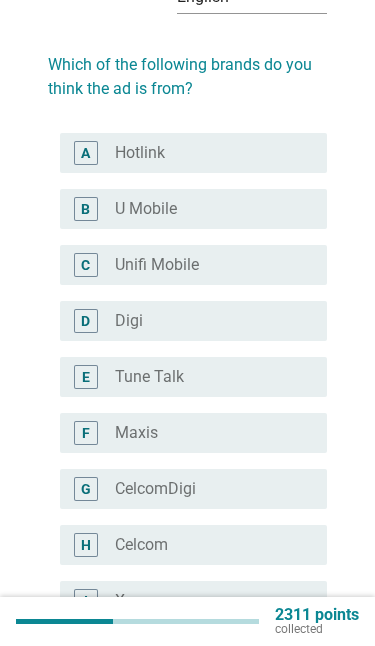 scroll, scrollTop: 108, scrollLeft: 0, axis: vertical 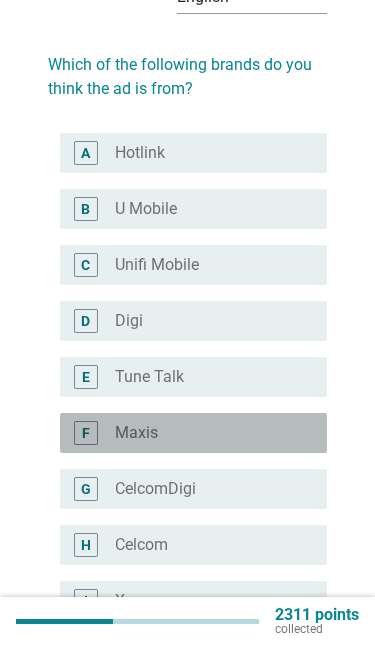 click on "radio_button_unchecked Maxis" at bounding box center [205, 433] 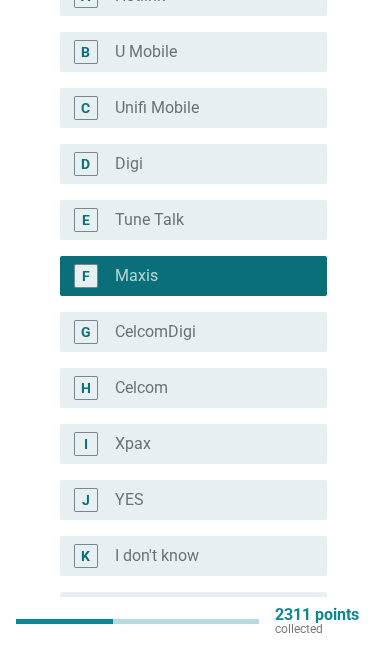 scroll, scrollTop: 266, scrollLeft: 0, axis: vertical 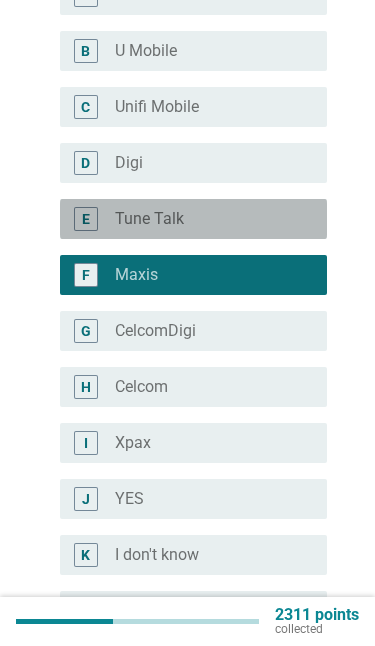 click on "radio_button_unchecked Tune Talk" at bounding box center [205, 219] 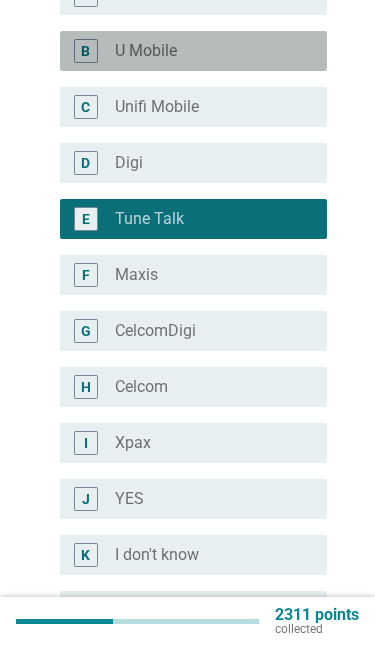 click on "radio_button_unchecked U Mobile" at bounding box center (205, 51) 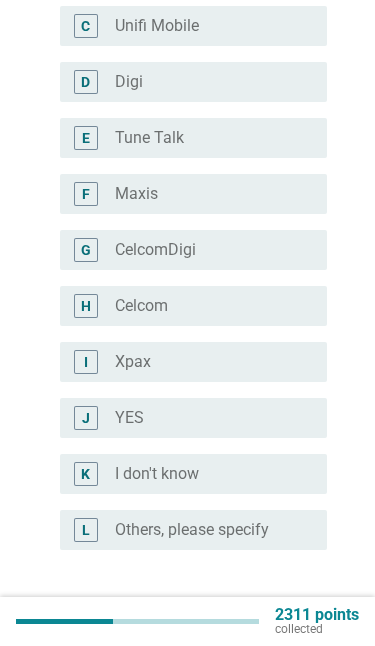 scroll, scrollTop: 365, scrollLeft: 0, axis: vertical 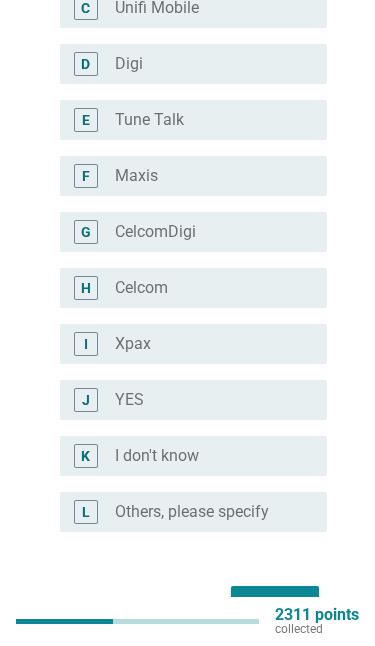 click on "Next" at bounding box center (275, 604) 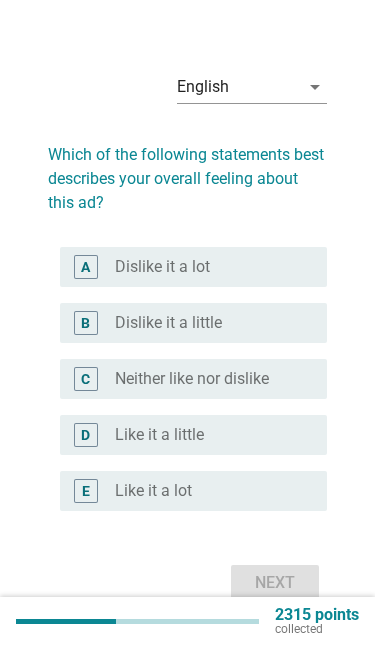 scroll, scrollTop: 20, scrollLeft: 0, axis: vertical 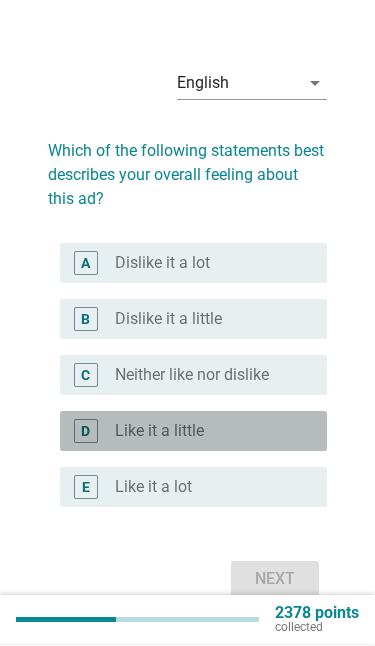 click on "radio_button_unchecked Like it a little" at bounding box center (205, 433) 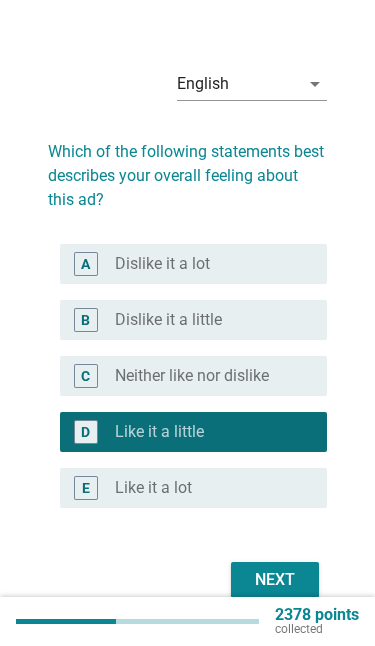 scroll, scrollTop: 23, scrollLeft: 0, axis: vertical 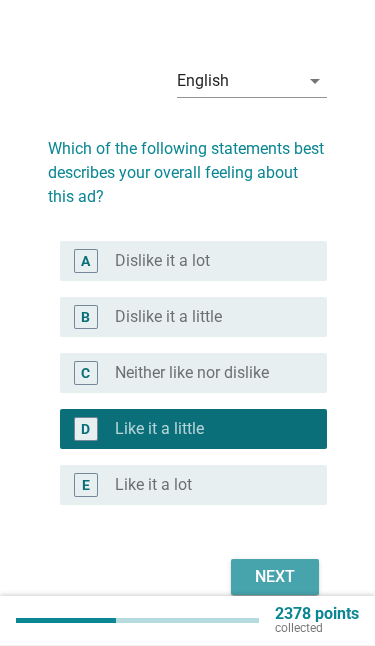 click on "Next" at bounding box center [275, 578] 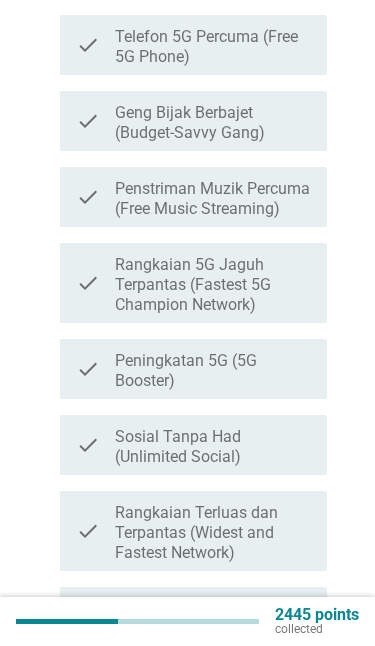 scroll, scrollTop: 578, scrollLeft: 0, axis: vertical 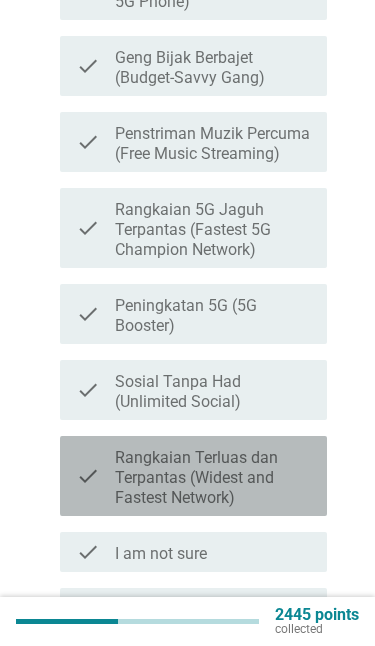 click on "Rangkaian Terluas dan Terpantas (Widest and Fastest Network)" at bounding box center (213, 478) 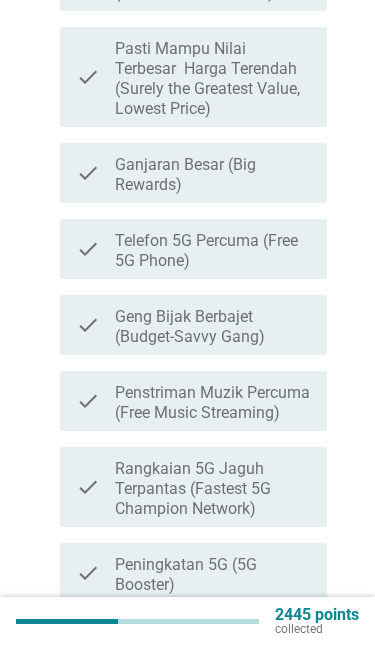 scroll, scrollTop: 318, scrollLeft: 0, axis: vertical 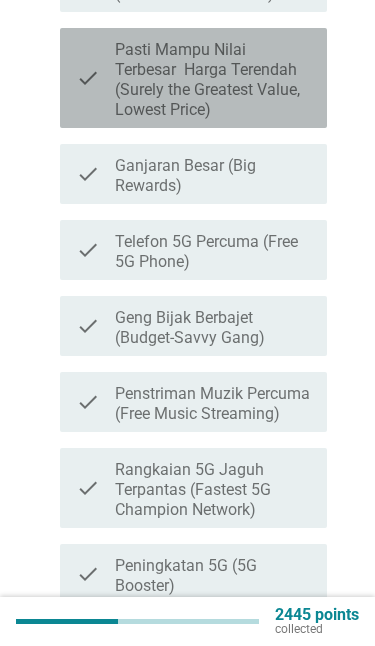 click on "Pasti Mampu Nilai Terbesar  Harga Terendah (Surely the Greatest Value, Lowest Price)" at bounding box center (213, 80) 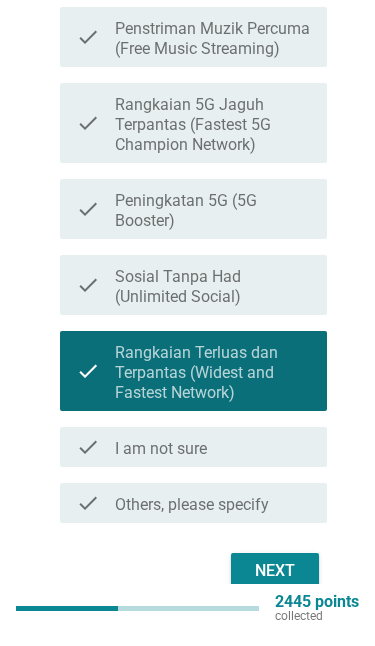 scroll, scrollTop: 670, scrollLeft: 0, axis: vertical 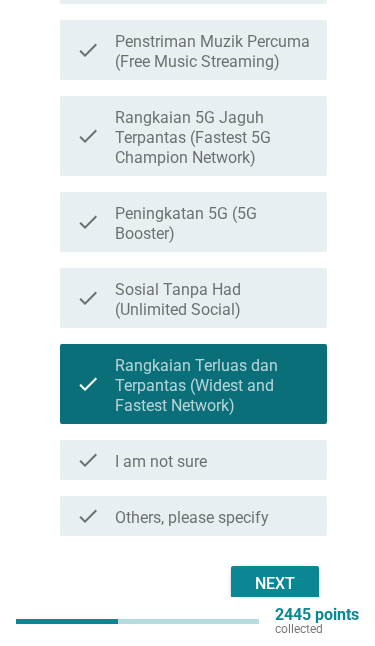 click on "Next" at bounding box center [275, 584] 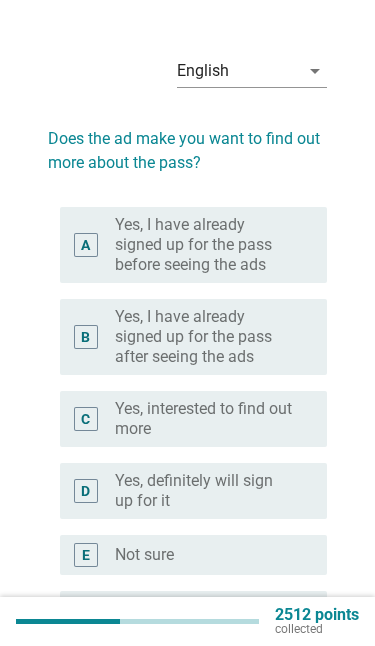 scroll, scrollTop: 149, scrollLeft: 0, axis: vertical 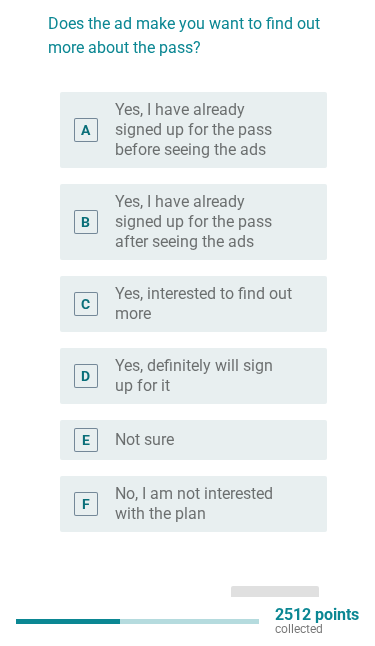 click on "No, I am not interested with the plan" at bounding box center (205, 504) 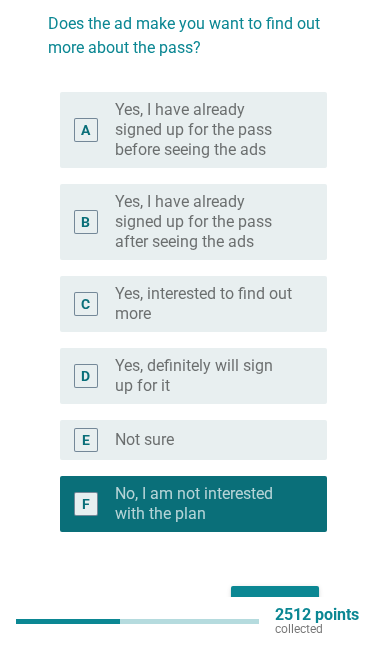click on "Next" at bounding box center (275, 604) 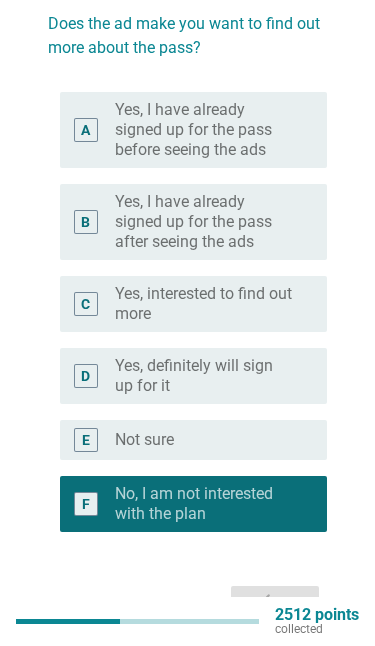 scroll, scrollTop: 5, scrollLeft: 0, axis: vertical 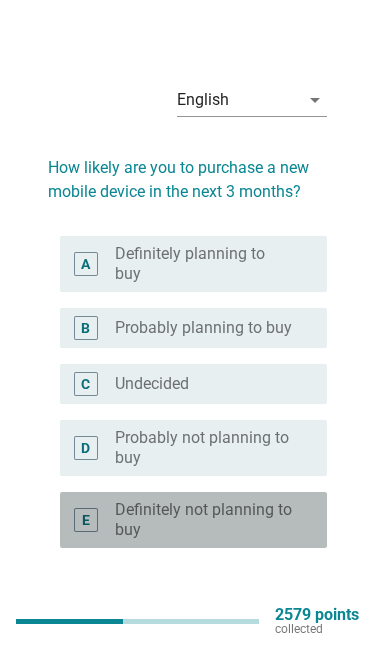 click on "Definitely not planning to buy" at bounding box center (205, 520) 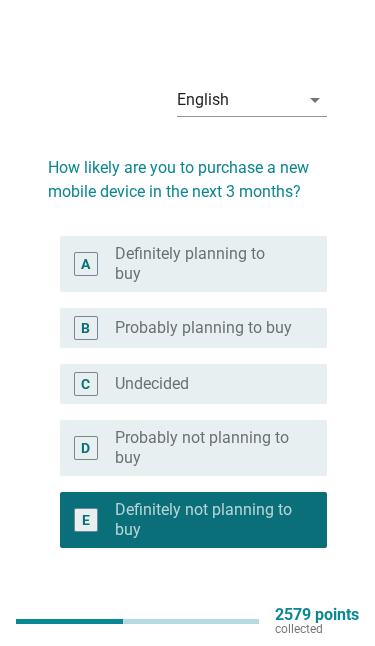click on "Next" at bounding box center (275, 620) 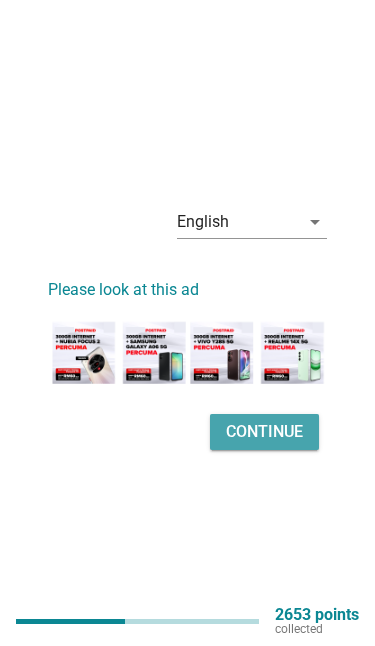 click on "Continue" at bounding box center [264, 432] 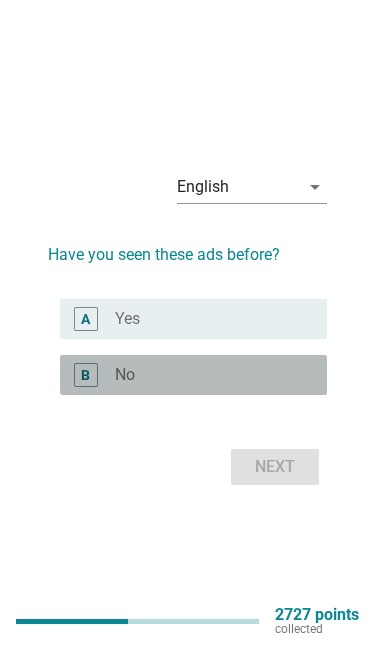 click on "radio_button_unchecked No" at bounding box center (205, 375) 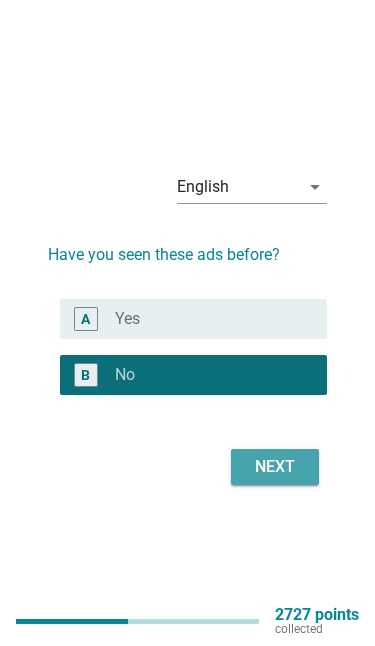 click on "Next" at bounding box center [275, 467] 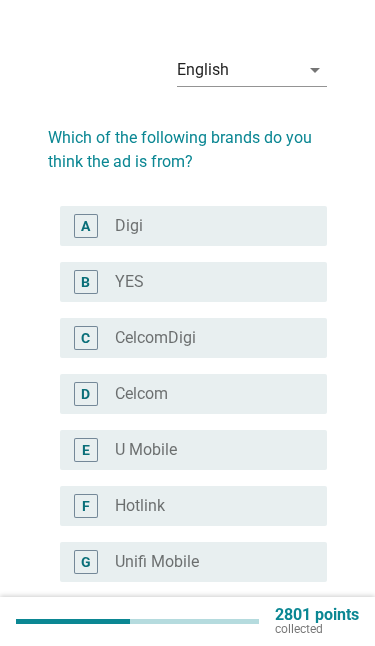 click on "radio_button_unchecked Hotlink" at bounding box center [205, 506] 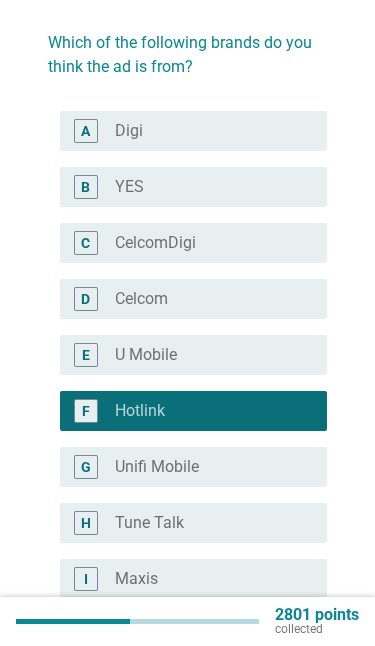 scroll, scrollTop: 131, scrollLeft: 0, axis: vertical 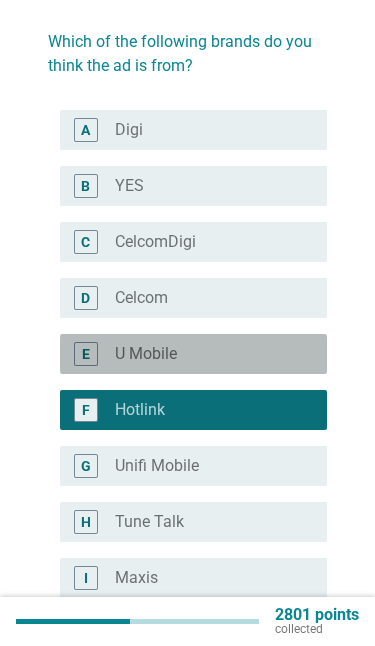 click on "radio_button_unchecked U Mobile" at bounding box center (205, 354) 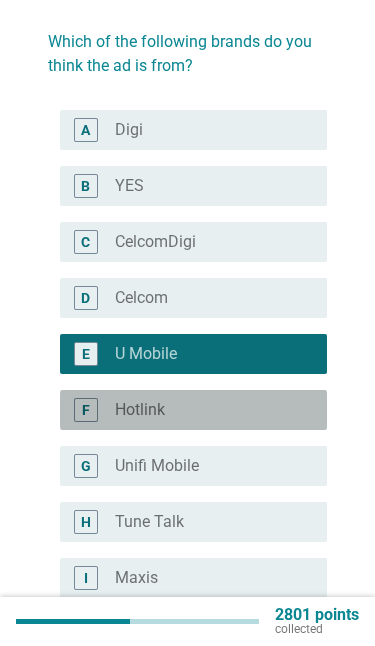 click on "radio_button_unchecked Hotlink" at bounding box center [205, 410] 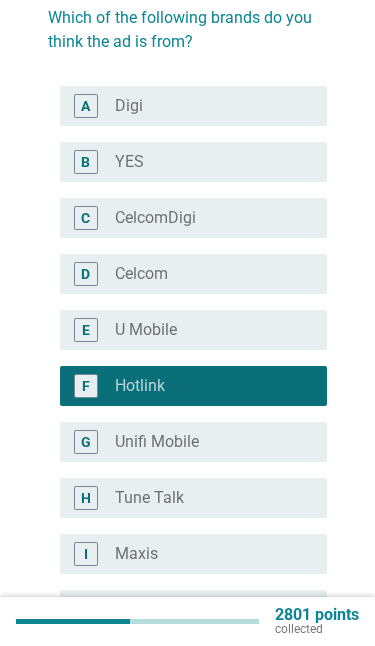 scroll, scrollTop: 365, scrollLeft: 0, axis: vertical 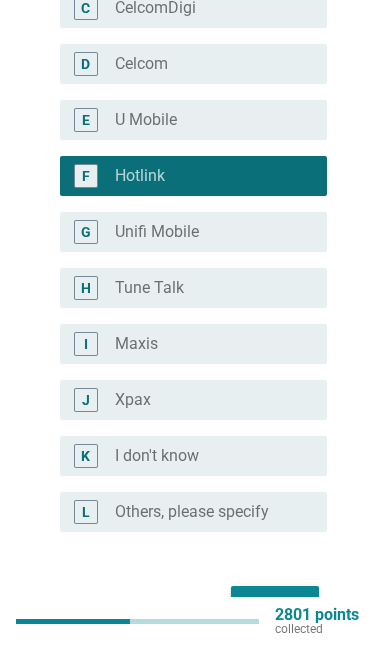 click on "Next" at bounding box center [275, 604] 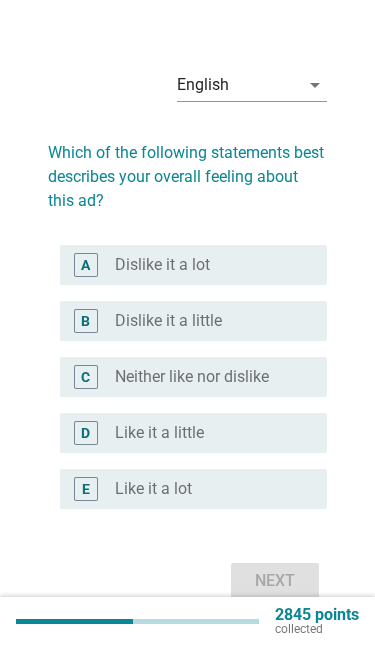 scroll, scrollTop: 20, scrollLeft: 0, axis: vertical 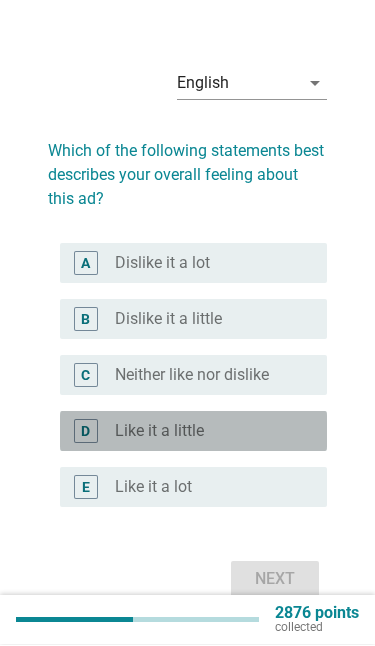 click on "radio_button_unchecked Like it a little" at bounding box center [205, 433] 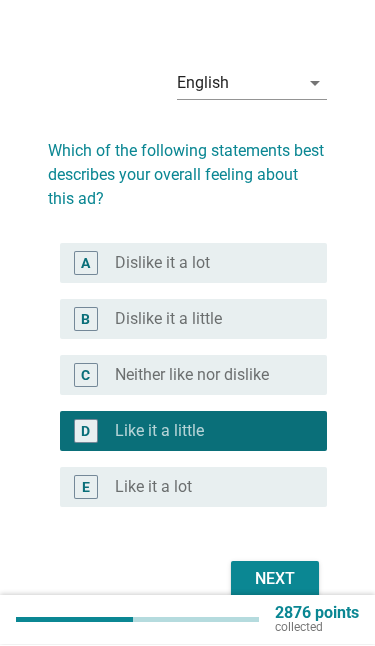 click on "Next" at bounding box center [275, 581] 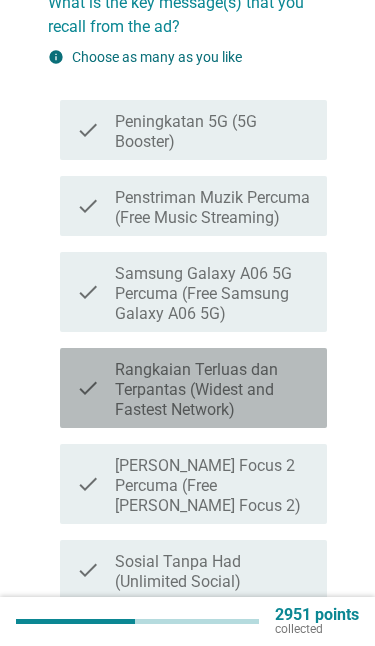 click on "Rangkaian Terluas dan Terpantas (Widest and Fastest Network)" at bounding box center [213, 390] 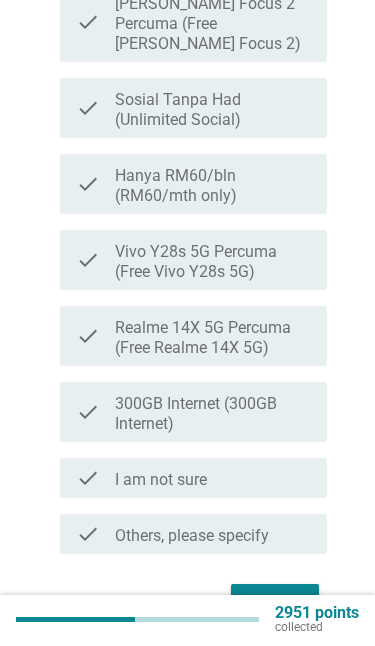 scroll, scrollTop: 630, scrollLeft: 0, axis: vertical 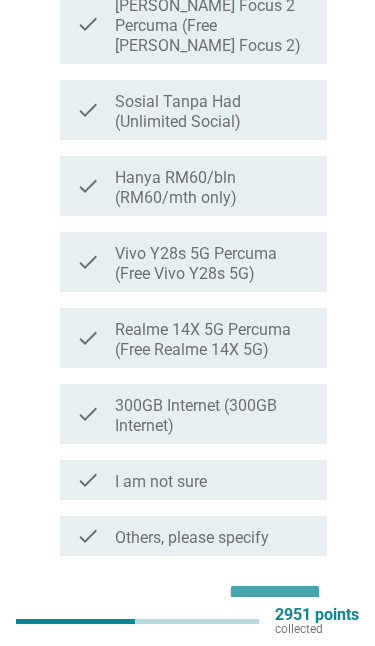 click on "Next" at bounding box center (275, 604) 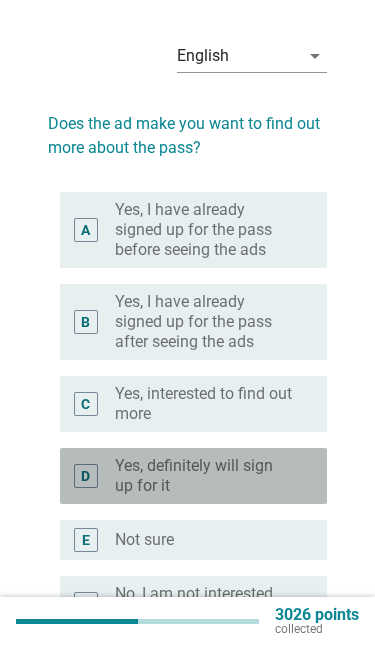 scroll, scrollTop: 149, scrollLeft: 0, axis: vertical 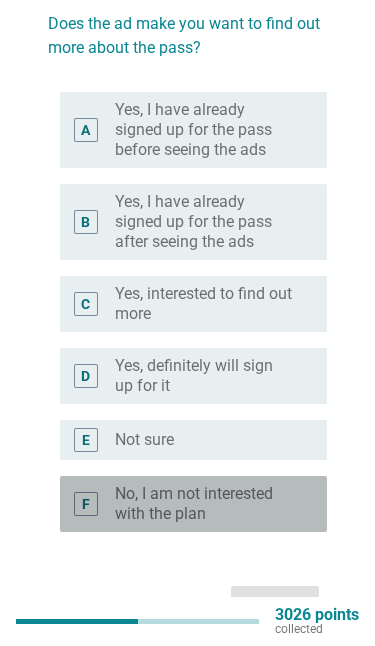 click on "No, I am not interested with the plan" at bounding box center (205, 504) 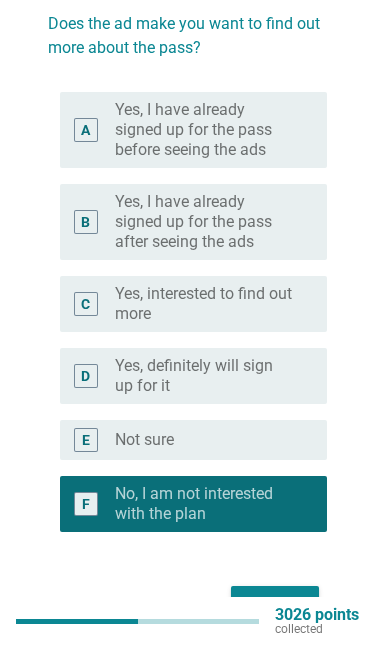 click on "Next" at bounding box center (275, 604) 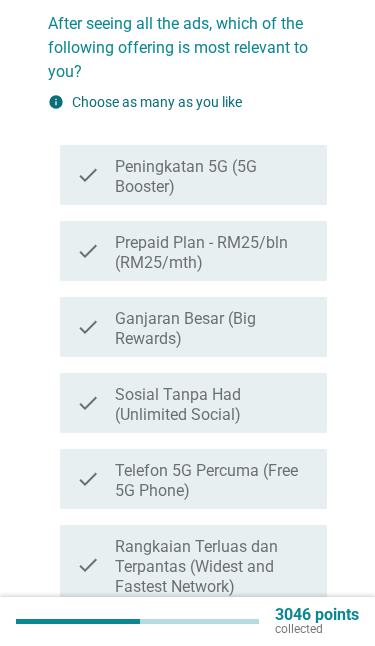 scroll, scrollTop: 0, scrollLeft: 0, axis: both 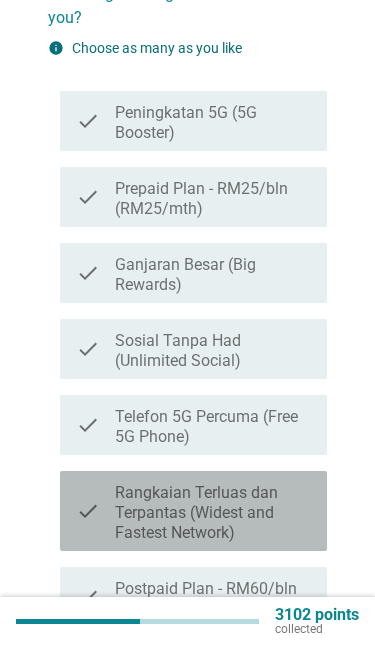 click on "Rangkaian Terluas dan Terpantas (Widest and Fastest Network)" at bounding box center [213, 513] 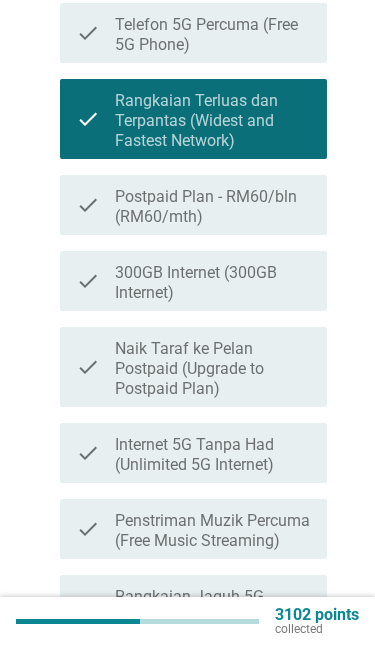 scroll, scrollTop: 603, scrollLeft: 0, axis: vertical 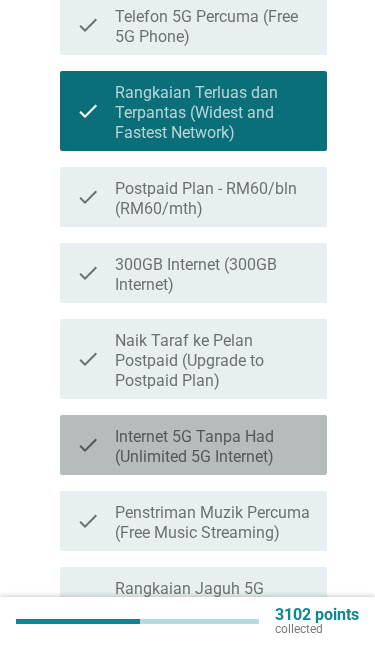 click on "Internet 5G Tanpa Had (Unlimited 5G Internet)" at bounding box center [213, 447] 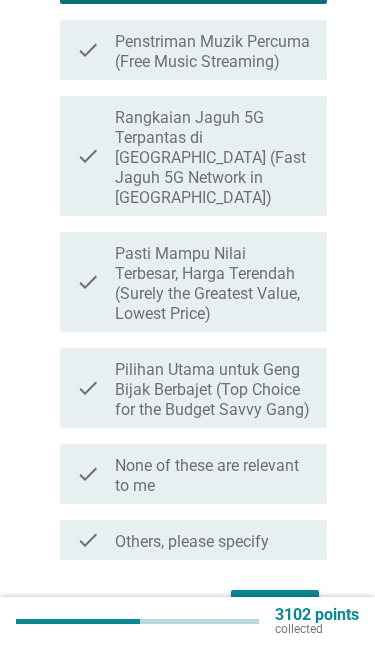 scroll, scrollTop: 1075, scrollLeft: 0, axis: vertical 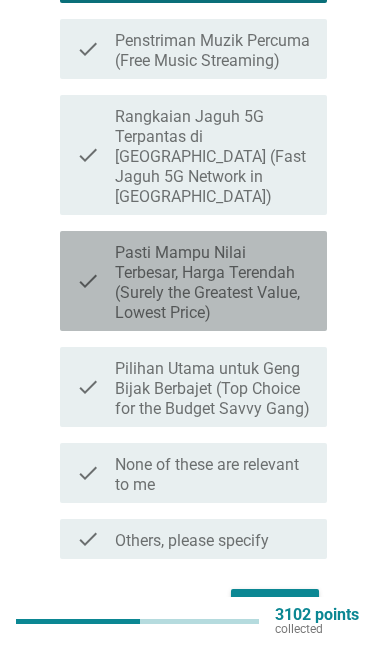 click on "Pasti Mampu Nilai Terbesar, Harga Terendah (Surely the Greatest Value, Lowest Price)" at bounding box center [213, 283] 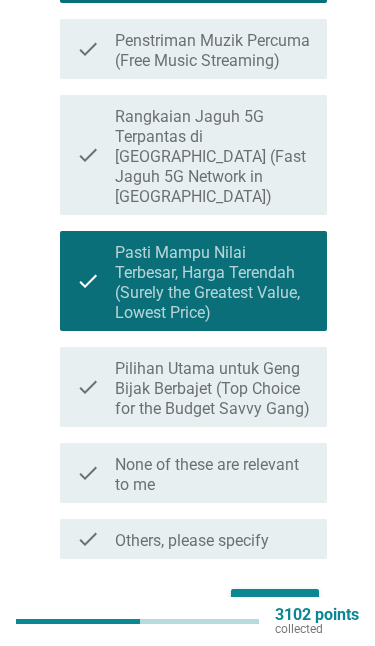click on "Next" at bounding box center [275, 607] 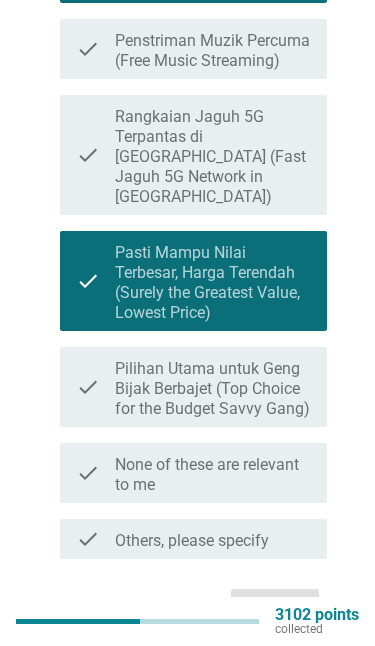 scroll, scrollTop: 0, scrollLeft: 0, axis: both 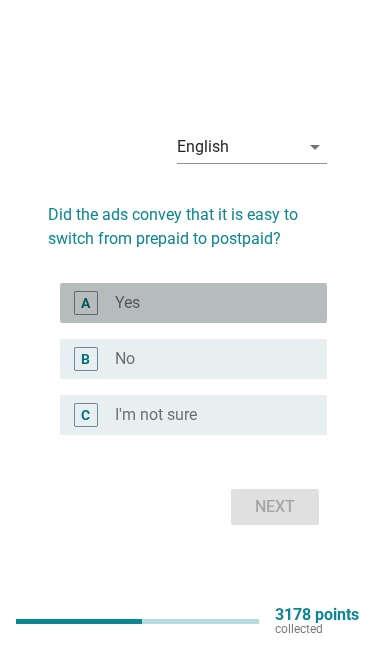 click on "radio_button_unchecked Yes" at bounding box center (205, 303) 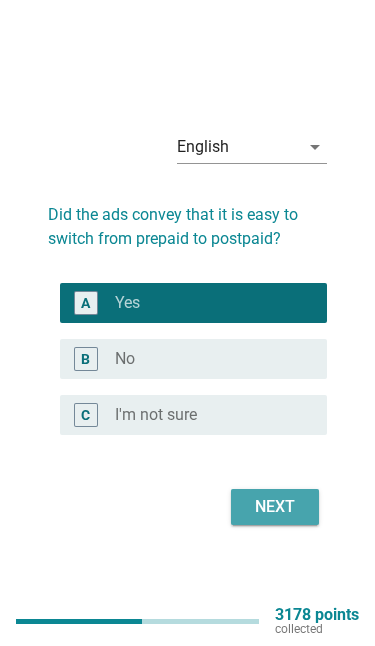 click on "Next" at bounding box center [275, 507] 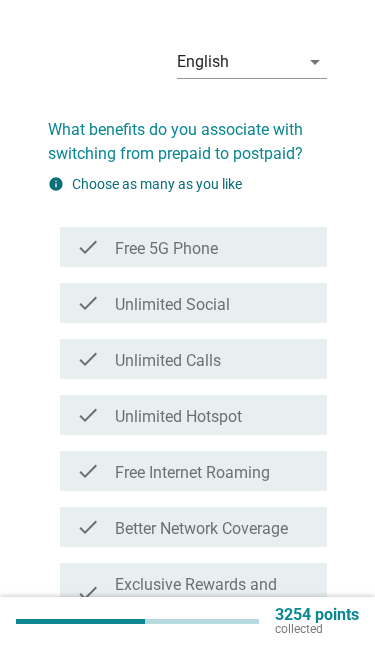 scroll, scrollTop: 44, scrollLeft: 0, axis: vertical 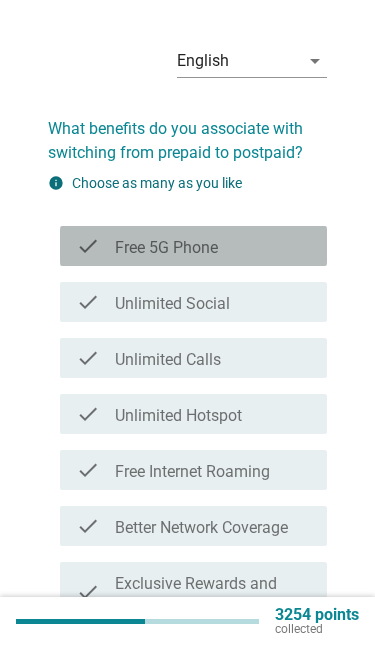 click on "check     check_box_outline_blank Free 5G Phone" at bounding box center [193, 246] 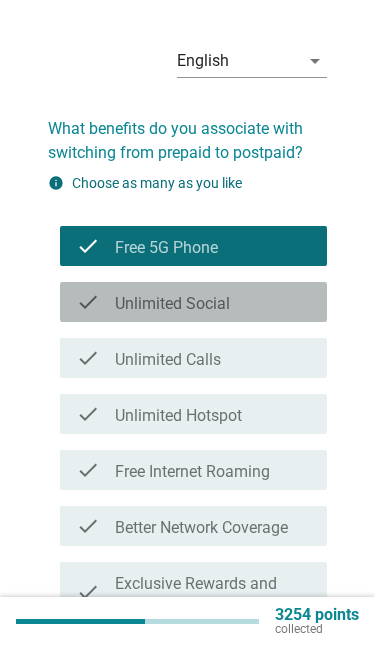 click on "check_box_outline_blank Unlimited Social" at bounding box center (213, 302) 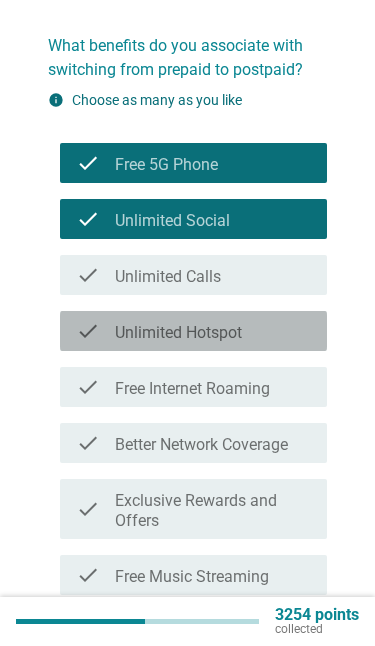 scroll, scrollTop: 141, scrollLeft: 0, axis: vertical 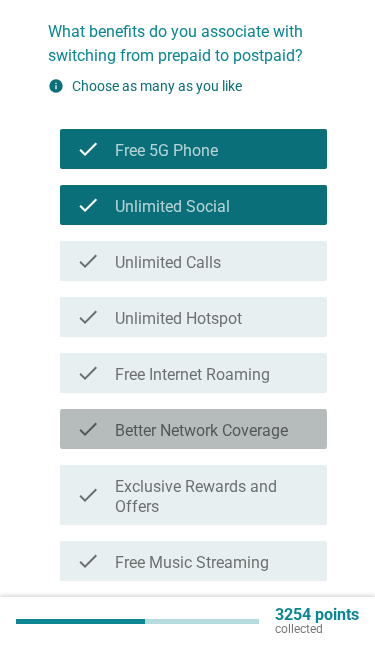 click on "check_box_outline_blank Better Network Coverage" at bounding box center (213, 429) 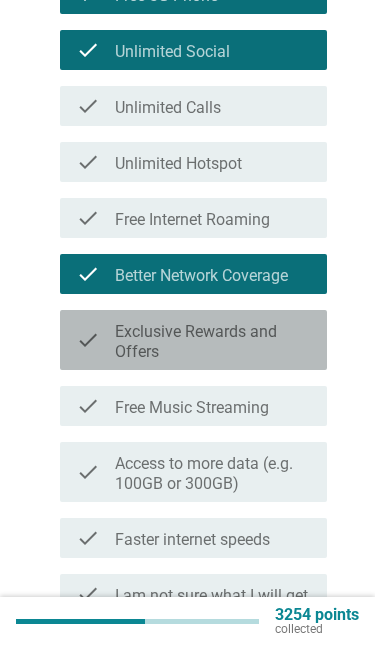 scroll, scrollTop: 297, scrollLeft: 0, axis: vertical 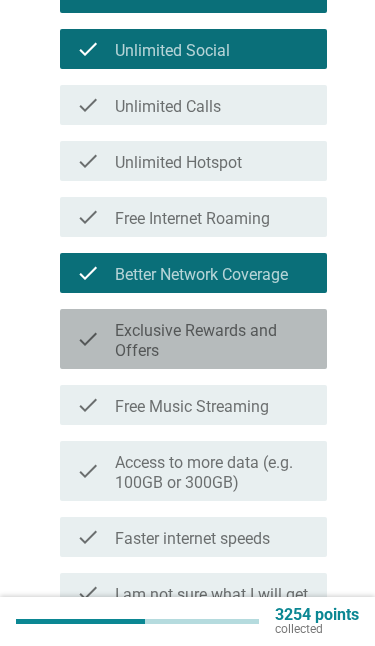 click on "Exclusive Rewards and Offers" at bounding box center (213, 341) 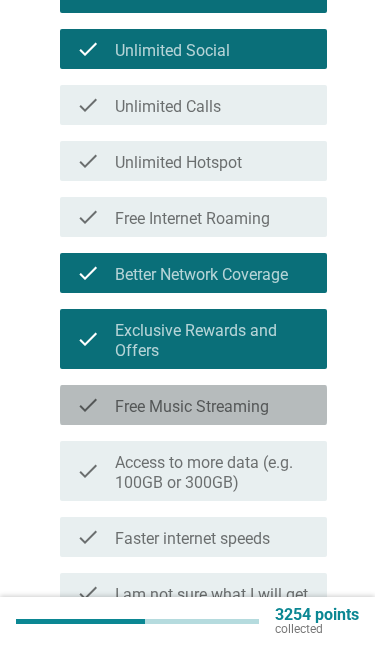 click on "check_box_outline_blank Free Music Streaming" at bounding box center (213, 405) 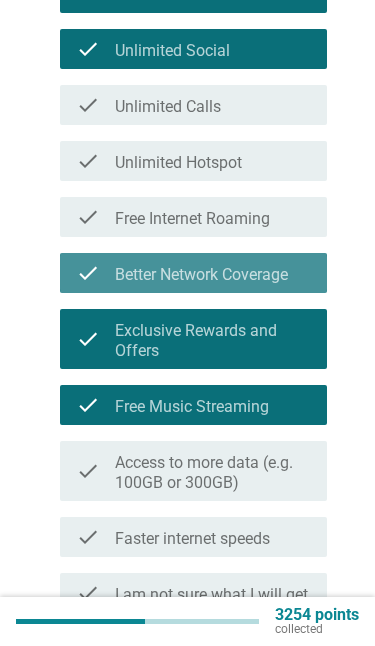 click on "check     check_box_outline_blank Better Network Coverage" at bounding box center (193, 273) 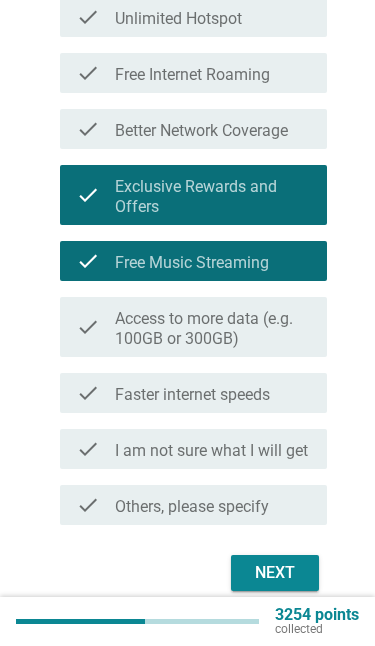 scroll, scrollTop: 442, scrollLeft: 0, axis: vertical 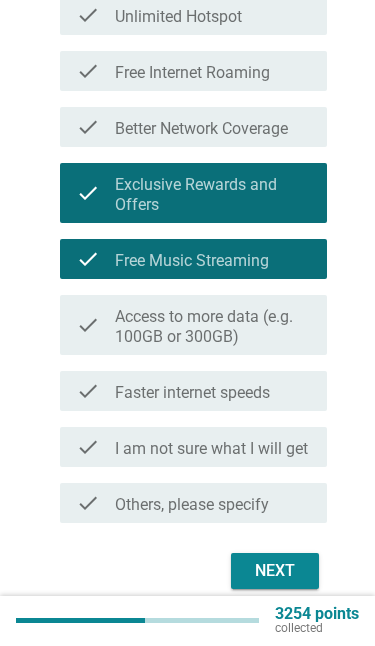 click on "Next" at bounding box center [275, 572] 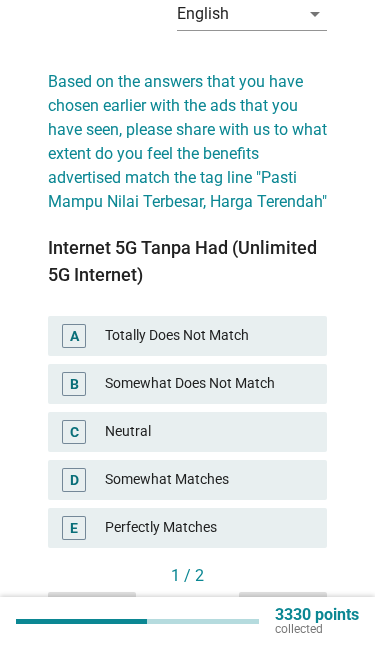 scroll, scrollTop: 115, scrollLeft: 0, axis: vertical 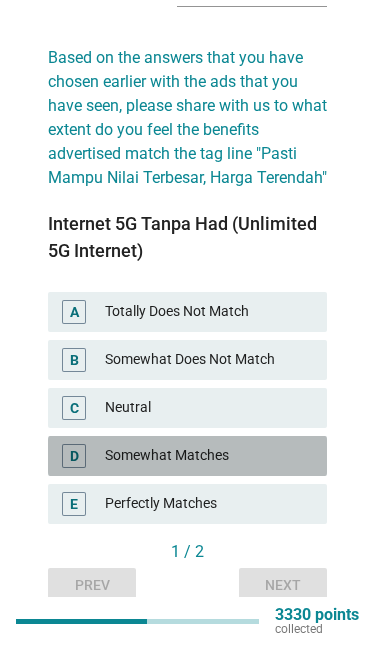 click on "Somewhat Matches" at bounding box center (208, 456) 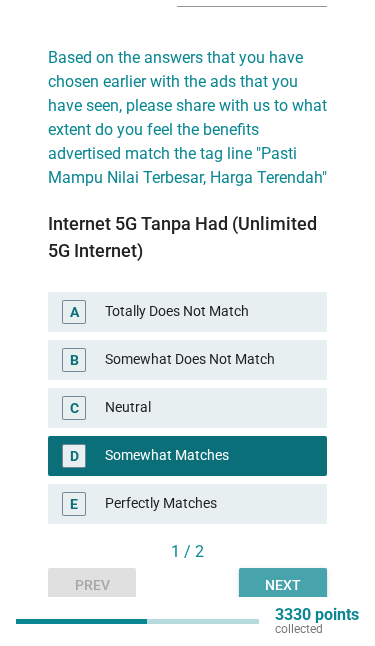 click on "Next" at bounding box center (283, 585) 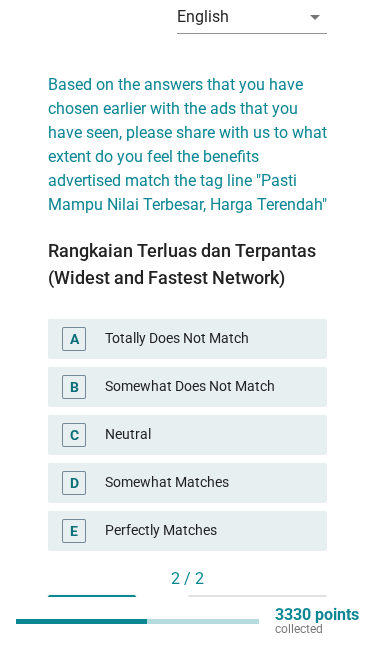 scroll, scrollTop: 88, scrollLeft: 0, axis: vertical 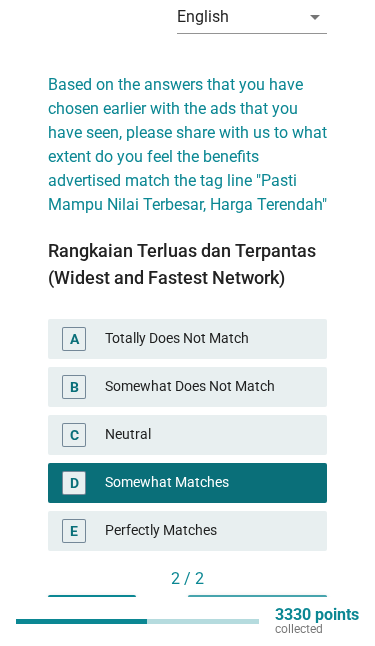 click on "Next question" at bounding box center [257, 612] 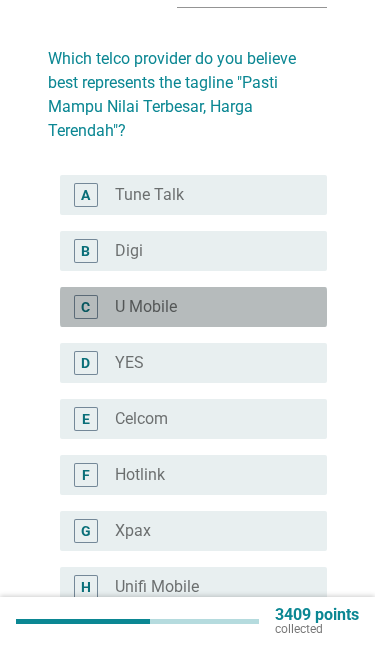 scroll, scrollTop: 117, scrollLeft: 0, axis: vertical 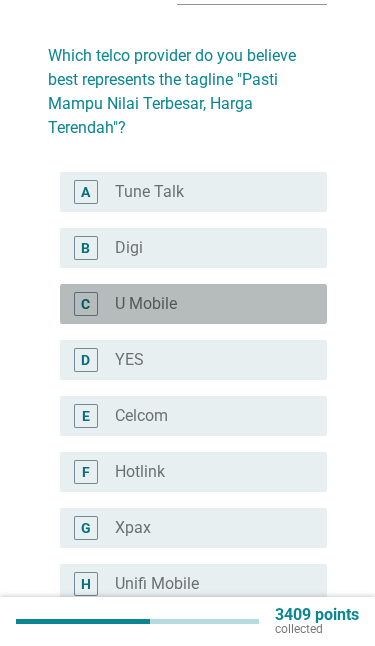 click on "radio_button_unchecked U Mobile" at bounding box center [205, 304] 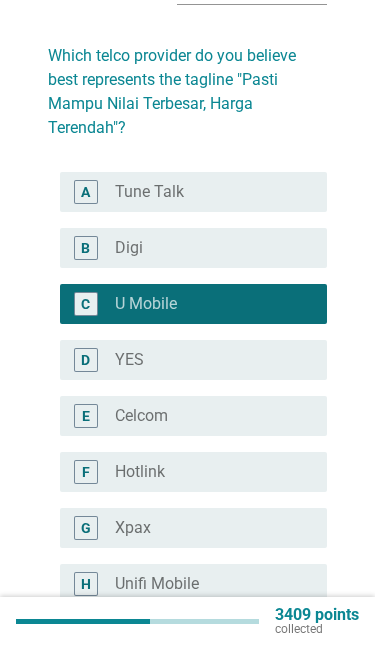 click on "radio_button_unchecked Maxis" at bounding box center [205, 640] 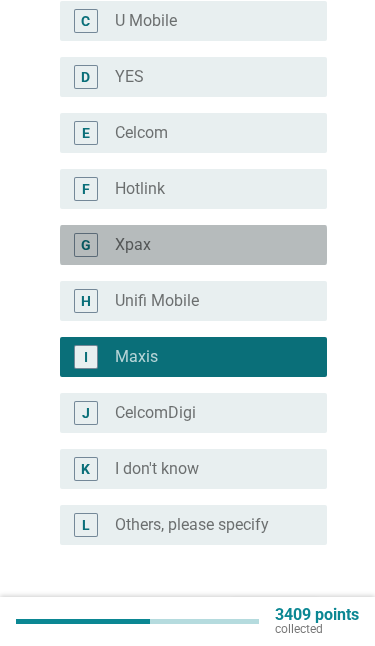 scroll, scrollTop: 413, scrollLeft: 0, axis: vertical 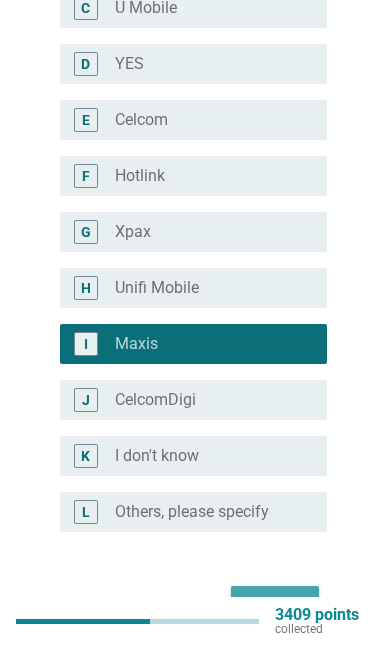 click on "Next" at bounding box center [275, 604] 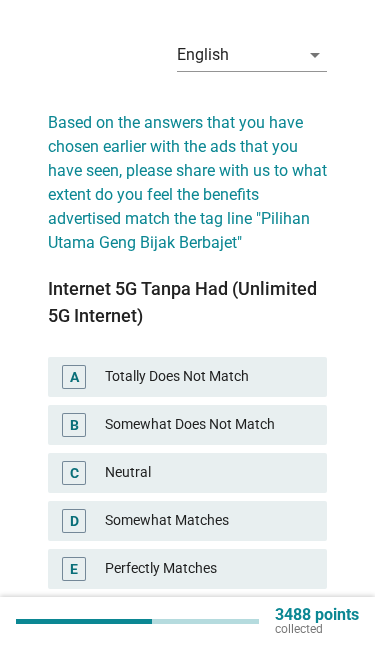 scroll, scrollTop: 91, scrollLeft: 0, axis: vertical 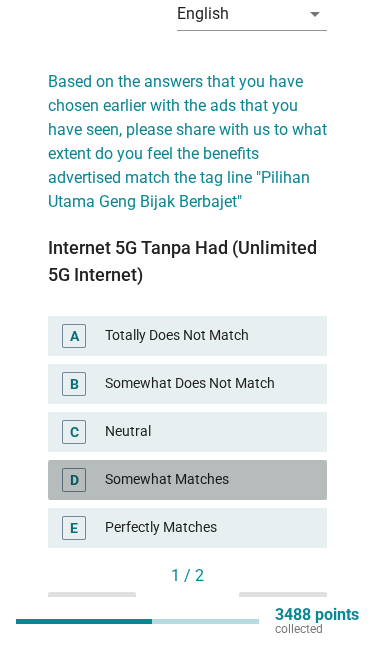 click on "Somewhat Matches" at bounding box center [208, 480] 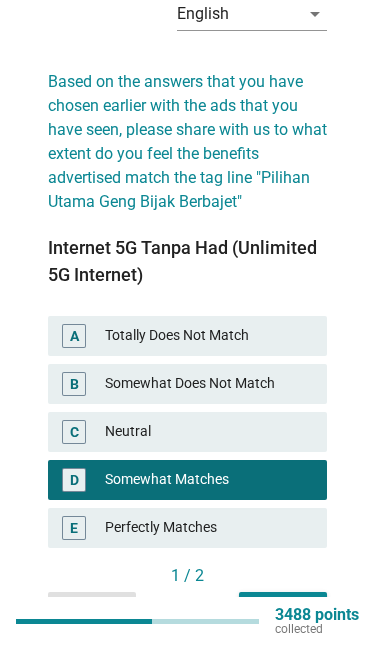 click on "Next" at bounding box center (283, 609) 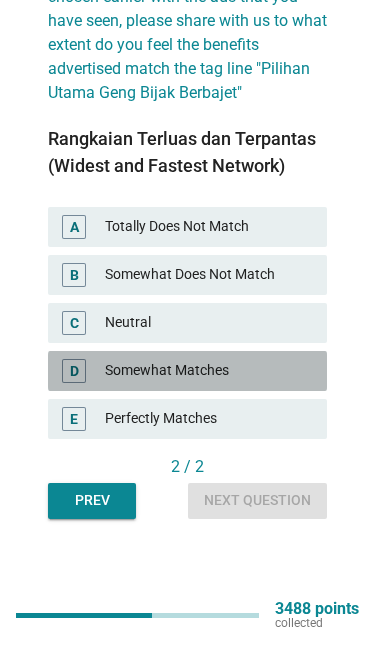 scroll, scrollTop: 194, scrollLeft: 0, axis: vertical 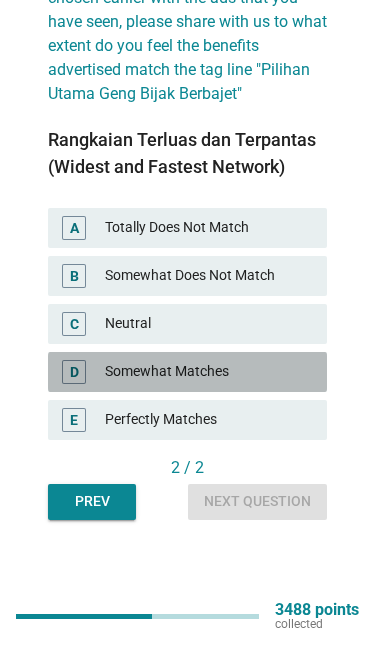 click on "D   Somewhat Matches" at bounding box center [187, 377] 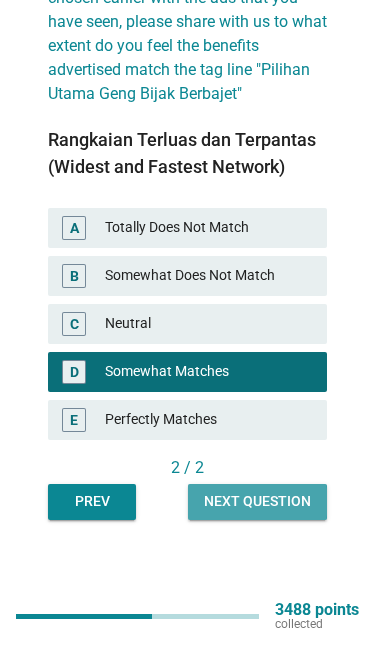 click on "Next question" at bounding box center [257, 506] 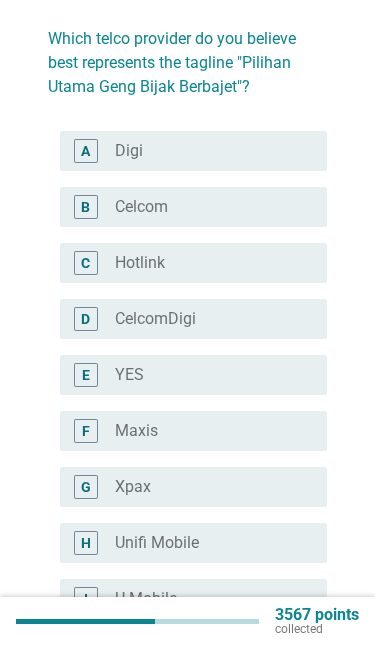 scroll, scrollTop: 134, scrollLeft: 0, axis: vertical 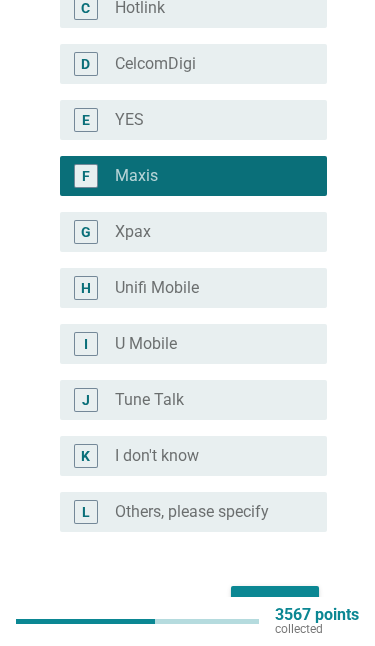 click on "Next" at bounding box center [275, 604] 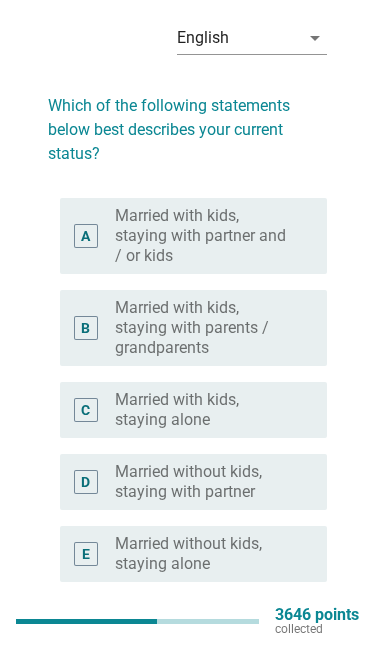 scroll, scrollTop: 0, scrollLeft: 0, axis: both 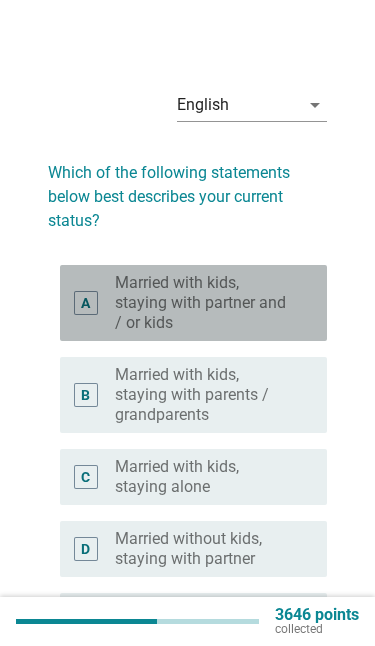 click on "Married with kids, staying with partner and / or kids" at bounding box center [205, 303] 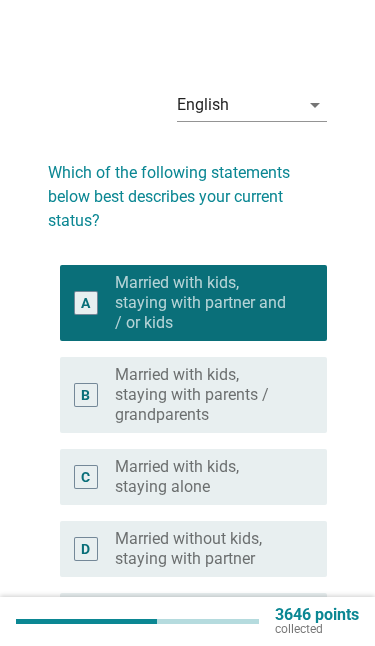 scroll, scrollTop: 409, scrollLeft: 0, axis: vertical 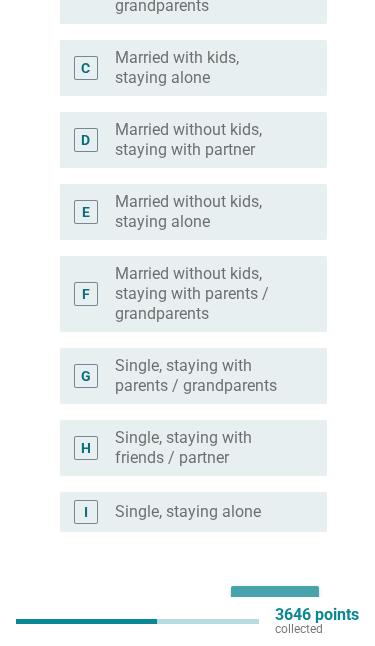 click on "Next" at bounding box center [275, 604] 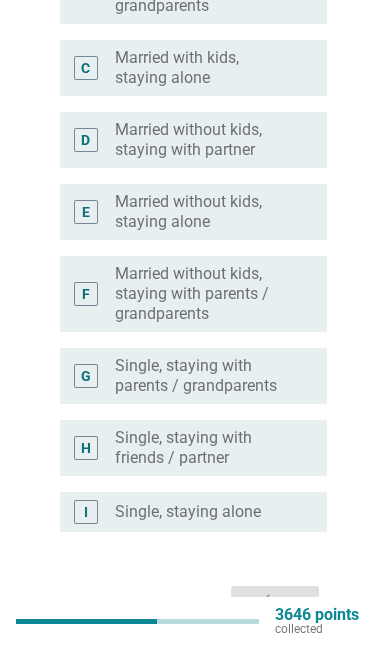 scroll, scrollTop: 29, scrollLeft: 0, axis: vertical 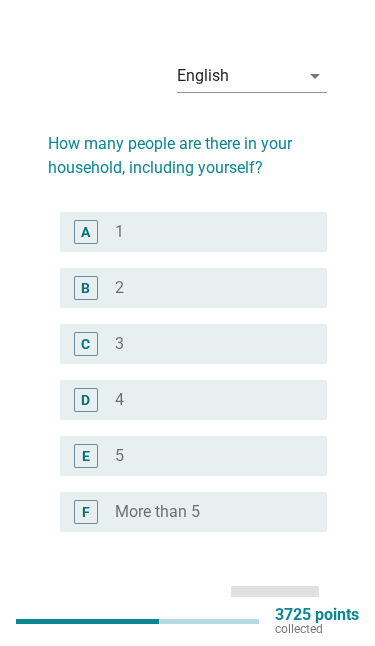 click on "radio_button_unchecked 5" at bounding box center (205, 456) 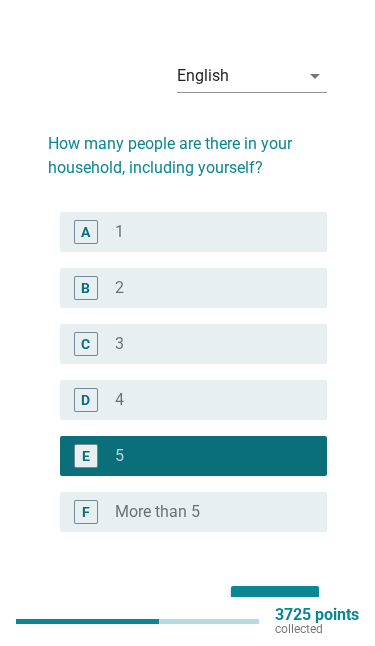 click on "Next" at bounding box center (275, 604) 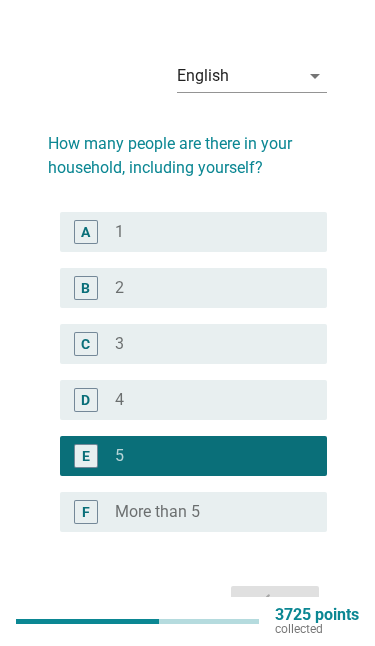 scroll, scrollTop: 0, scrollLeft: 0, axis: both 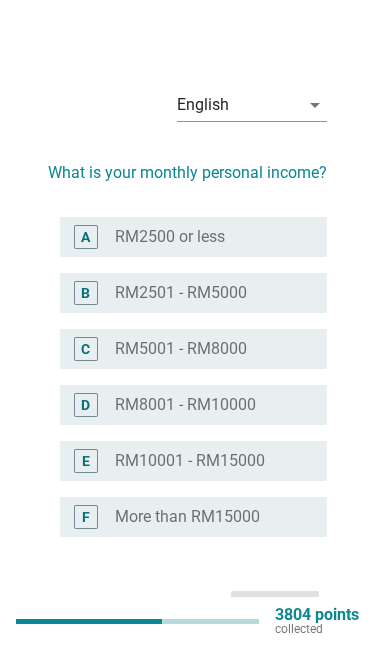 click on "radio_button_unchecked RM2500 or less" at bounding box center (205, 237) 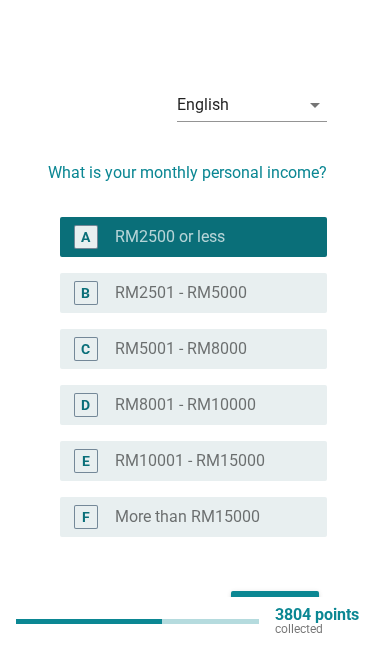 click on "Next" at bounding box center [275, 609] 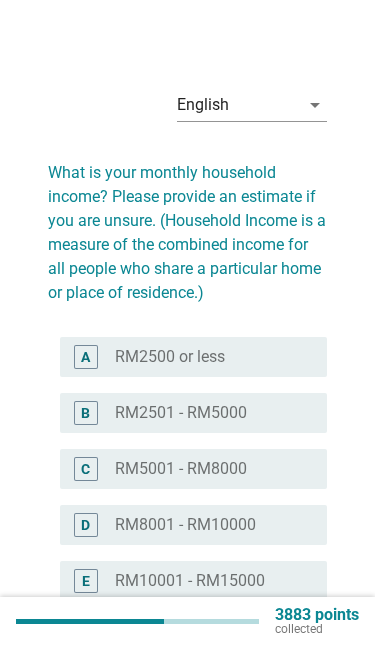 click on "radio_button_unchecked RM2500 or less" at bounding box center (205, 357) 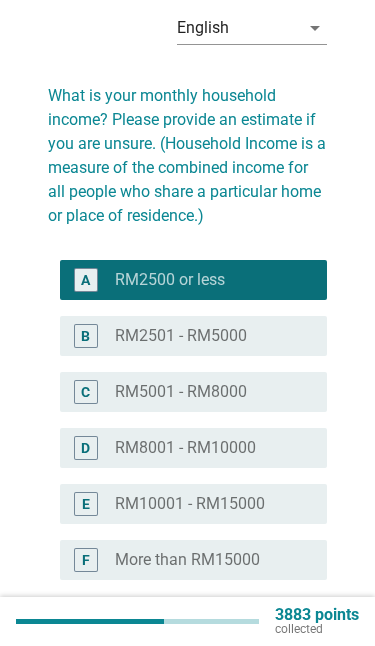 scroll, scrollTop: 125, scrollLeft: 0, axis: vertical 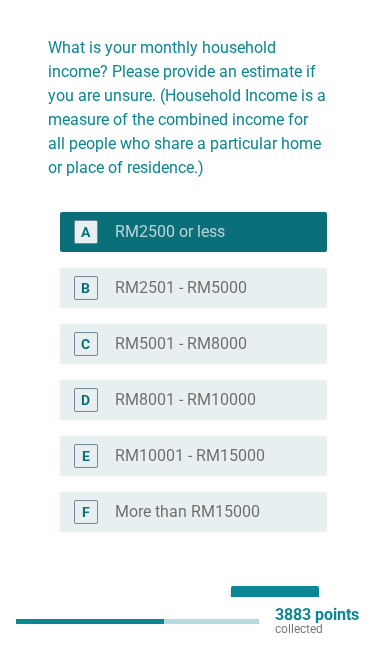 click on "Next" at bounding box center (275, 604) 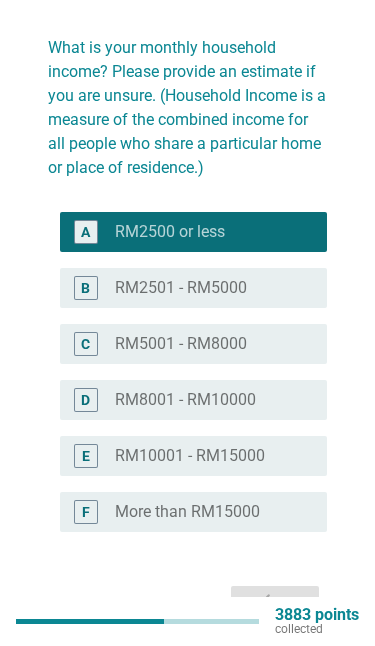 scroll, scrollTop: 0, scrollLeft: 0, axis: both 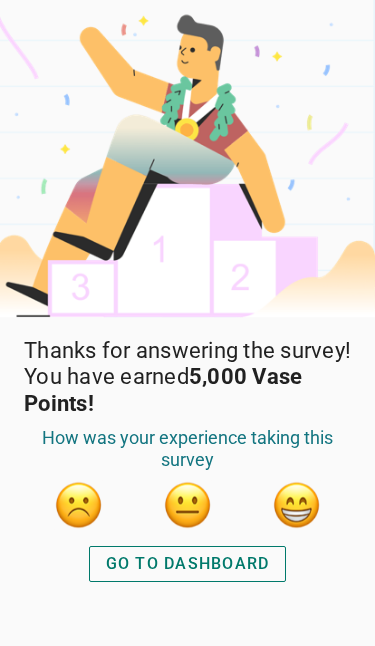 click at bounding box center [297, 505] 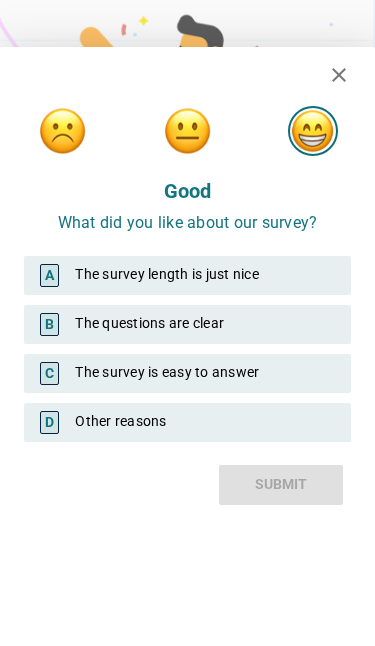 click on "B
The questions are clear" at bounding box center [187, 324] 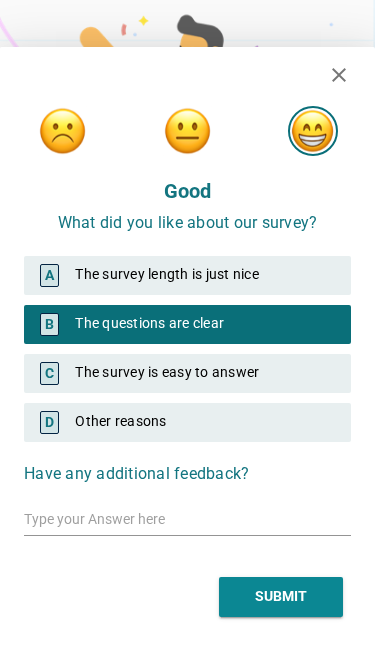 click on "SUBMIT" at bounding box center (281, 596) 